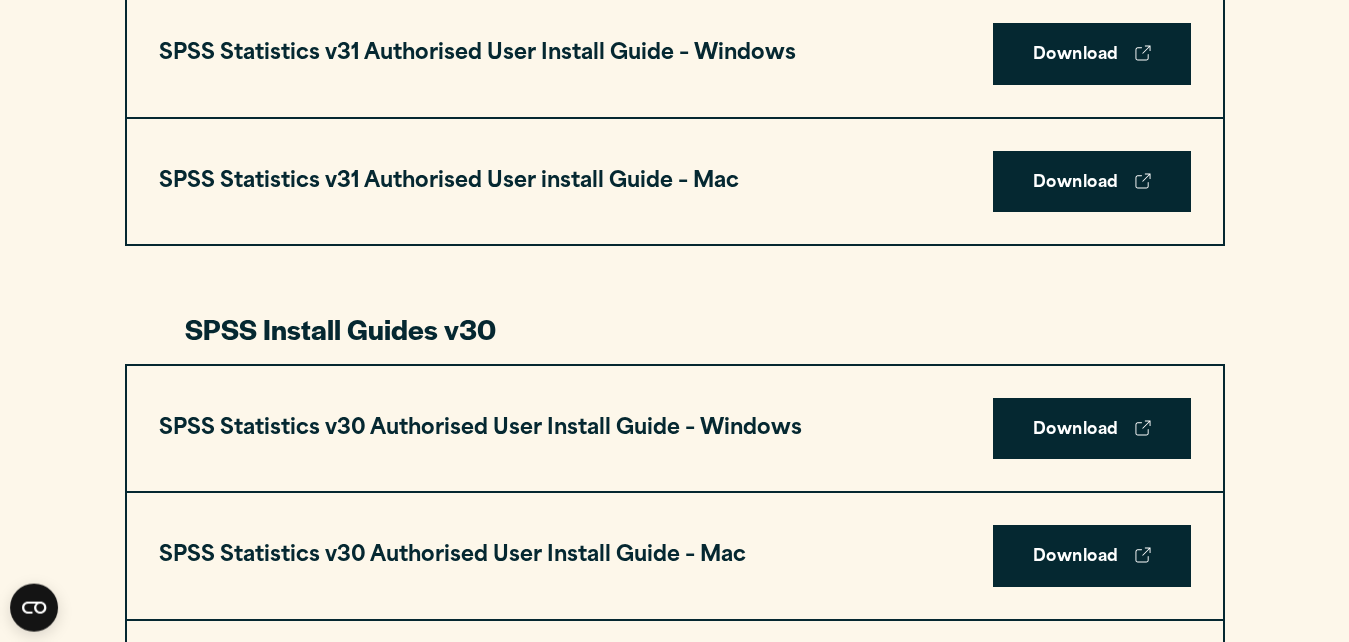 scroll, scrollTop: 1297, scrollLeft: 0, axis: vertical 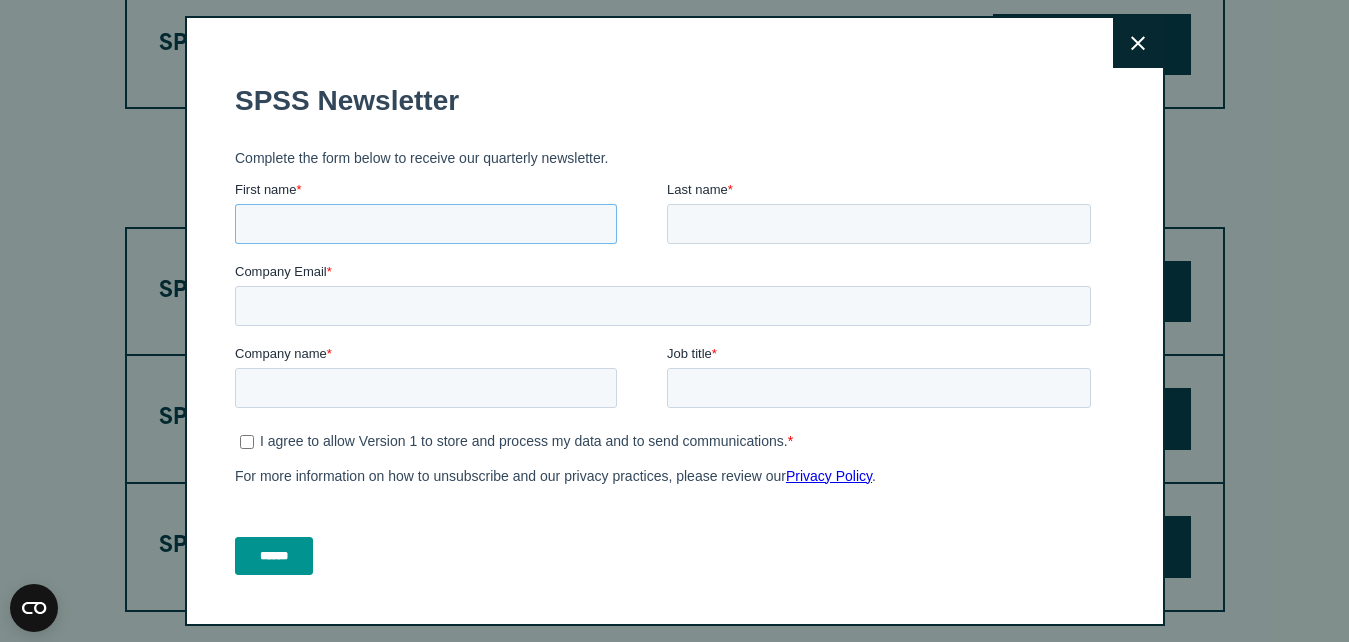 click on "First name *" at bounding box center (425, 224) 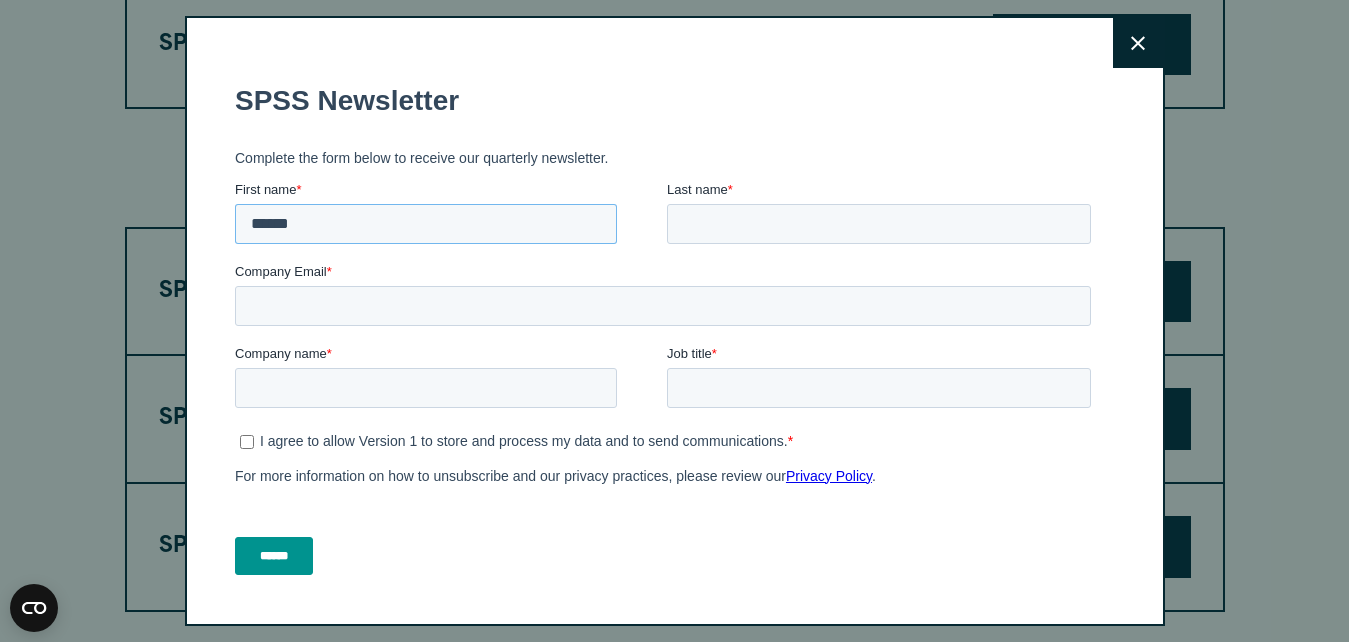 type on "******" 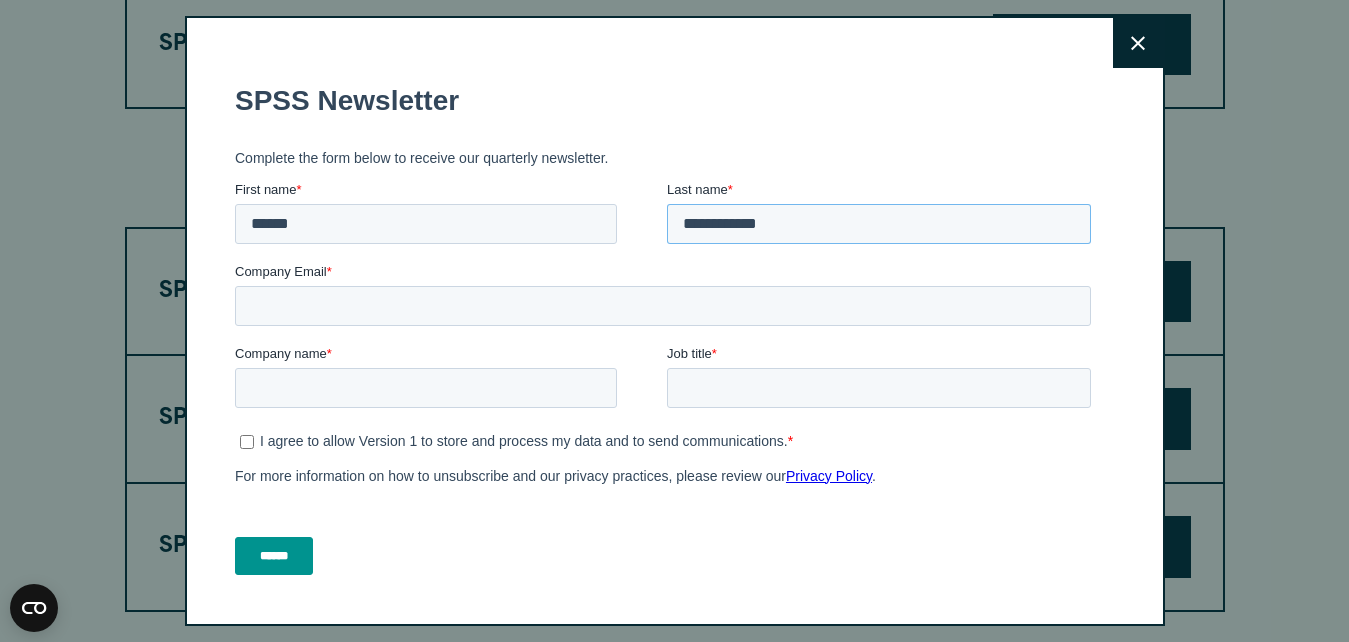 type on "**********" 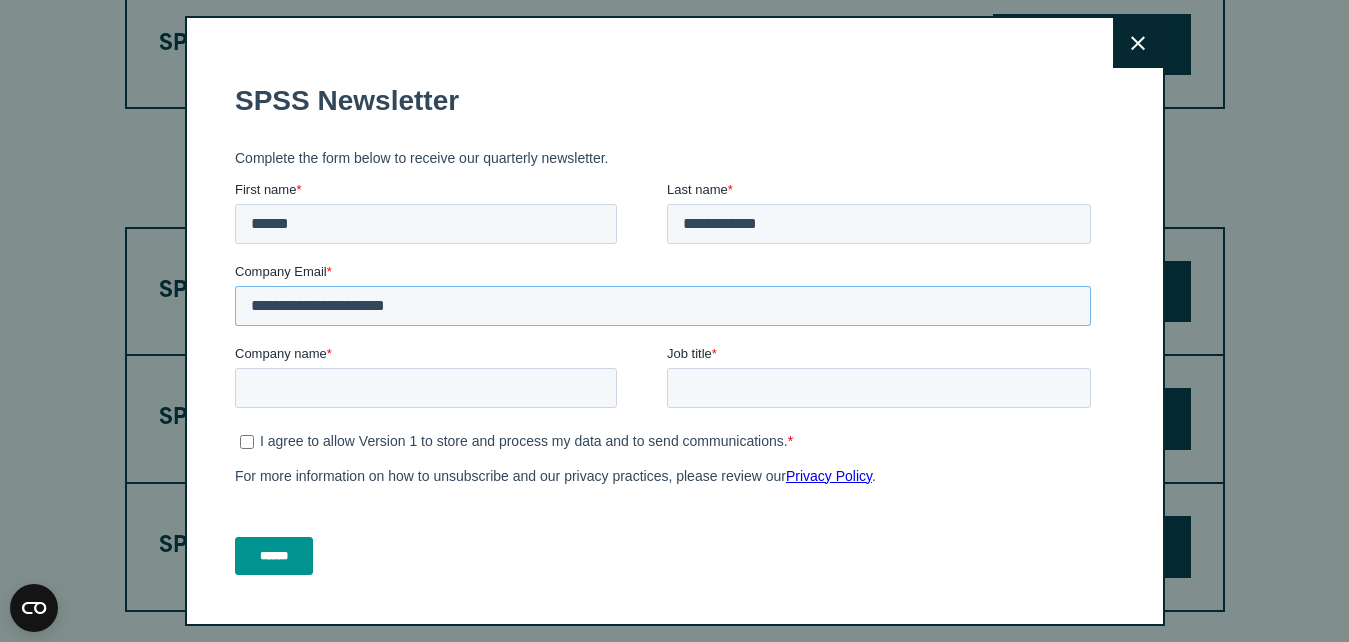 type on "**********" 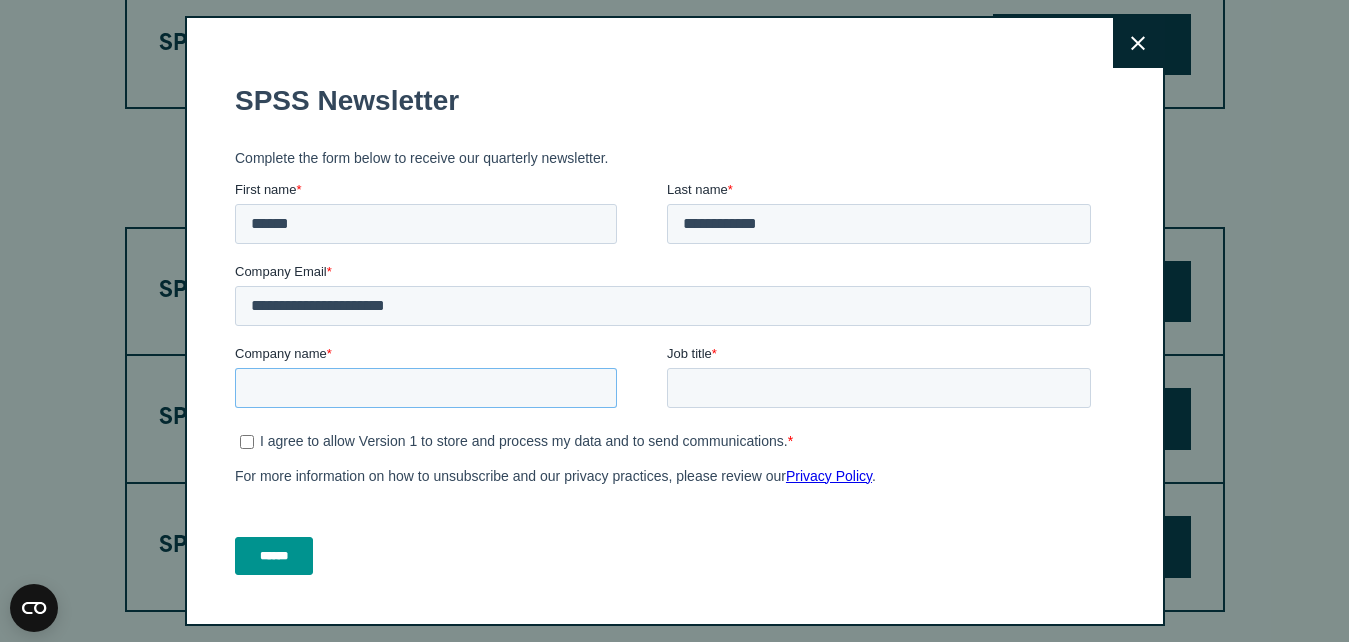 click on "Company name *" at bounding box center (425, 388) 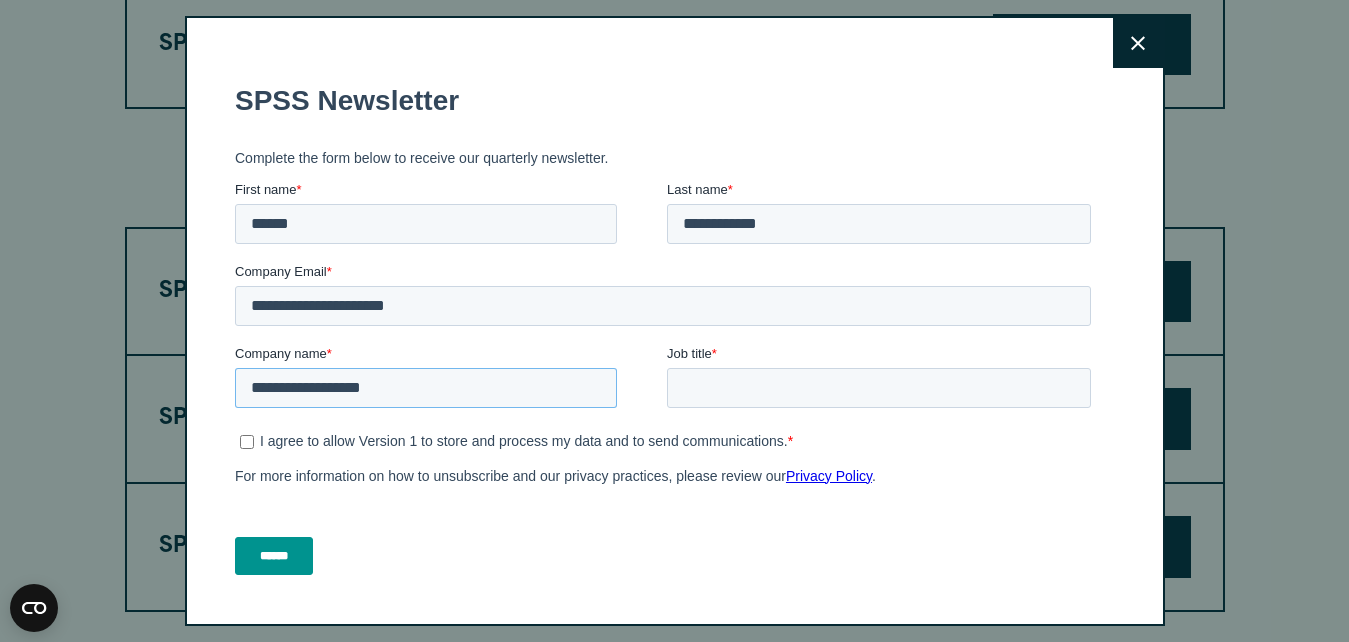 type on "**********" 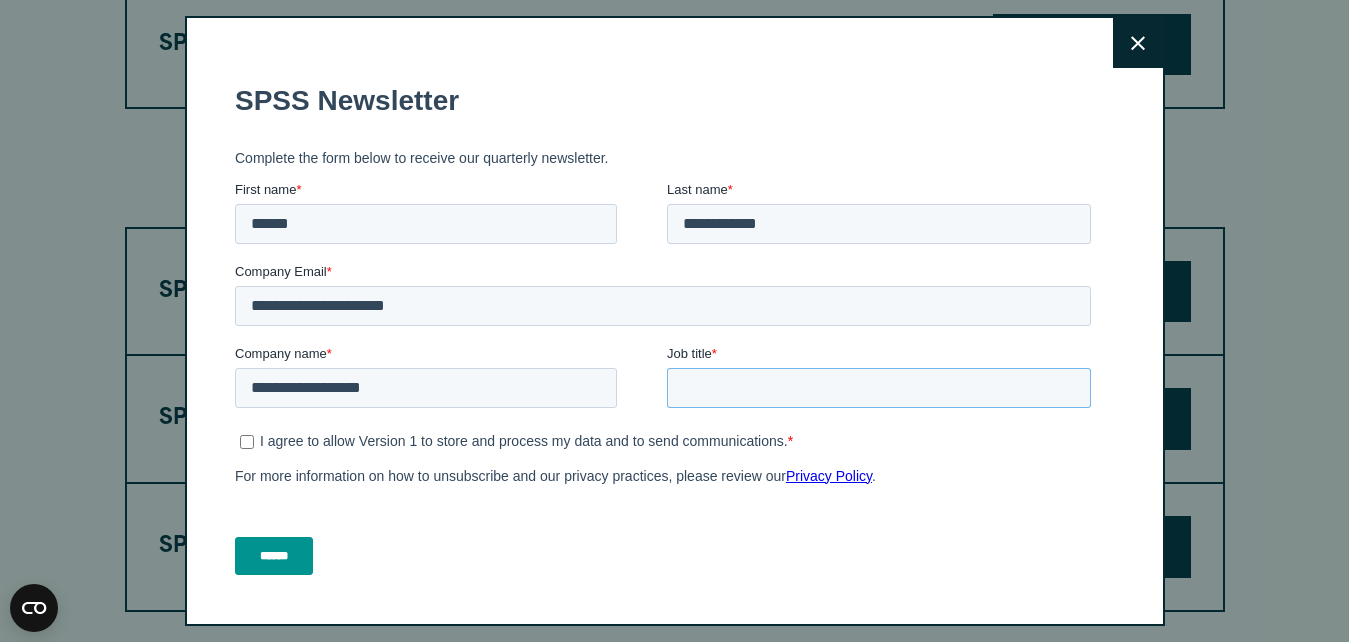 click on "Job title *" at bounding box center (878, 388) 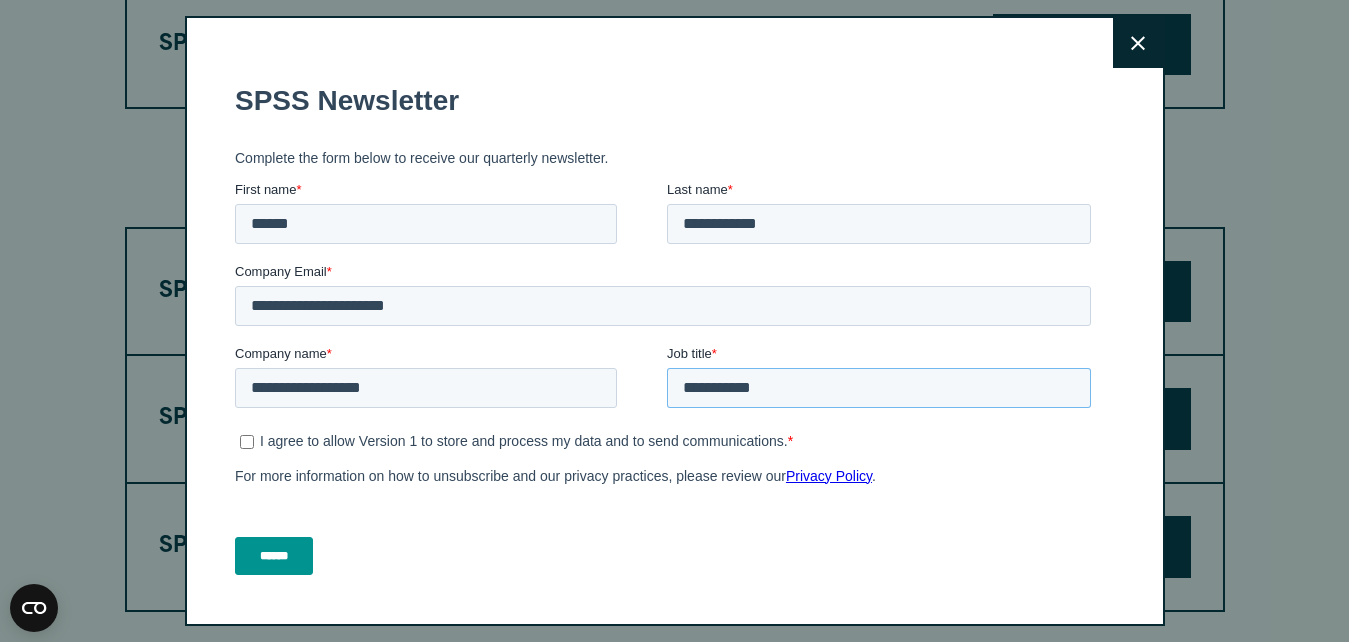 type on "**********" 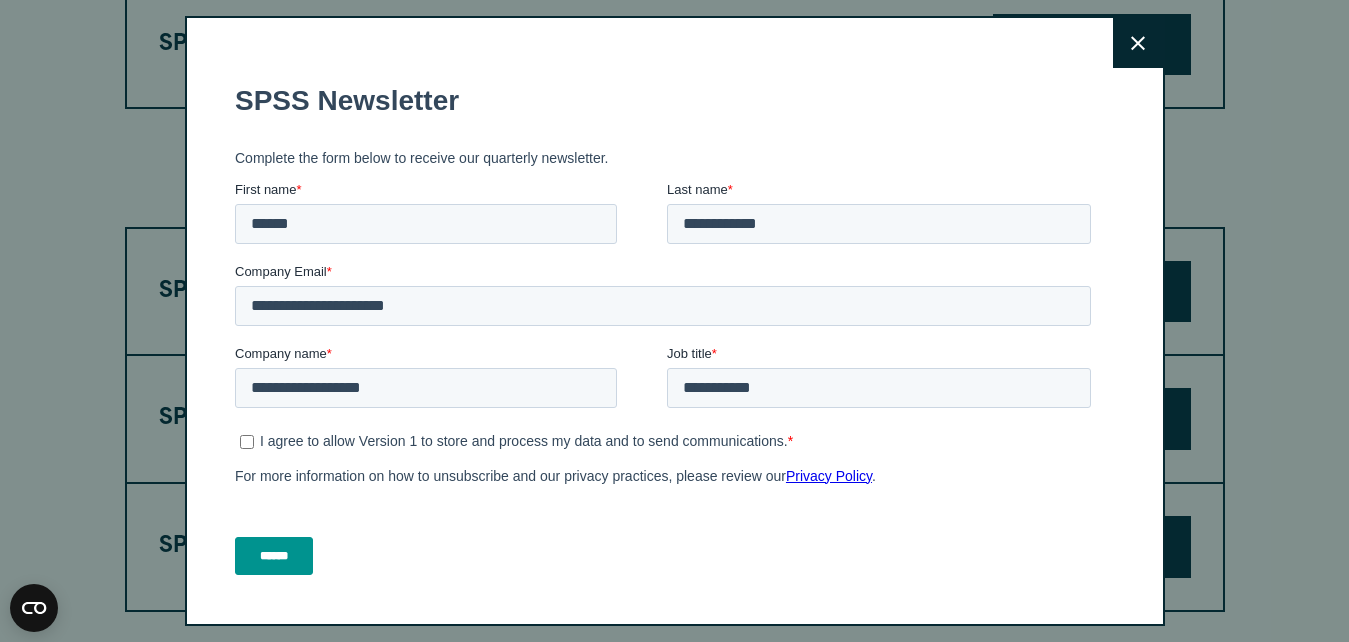 click on "I agree to allow Version 1 to store and process my data and to send communications. *" at bounding box center (664, 441) 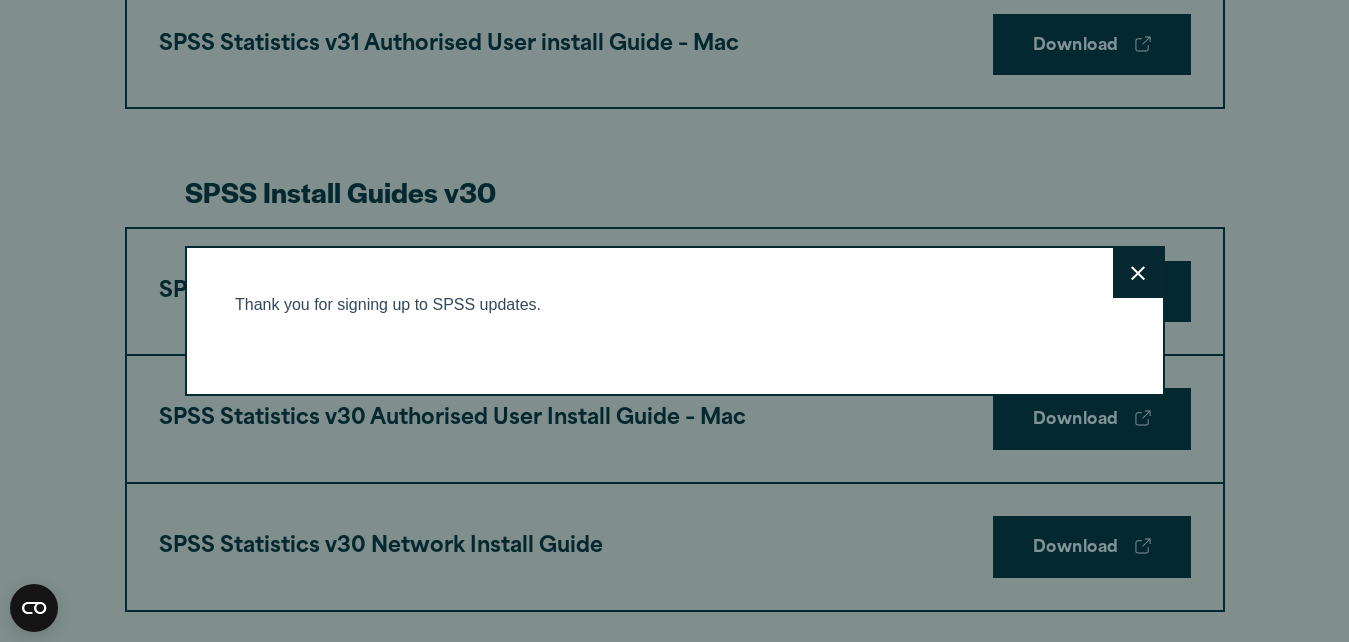 click 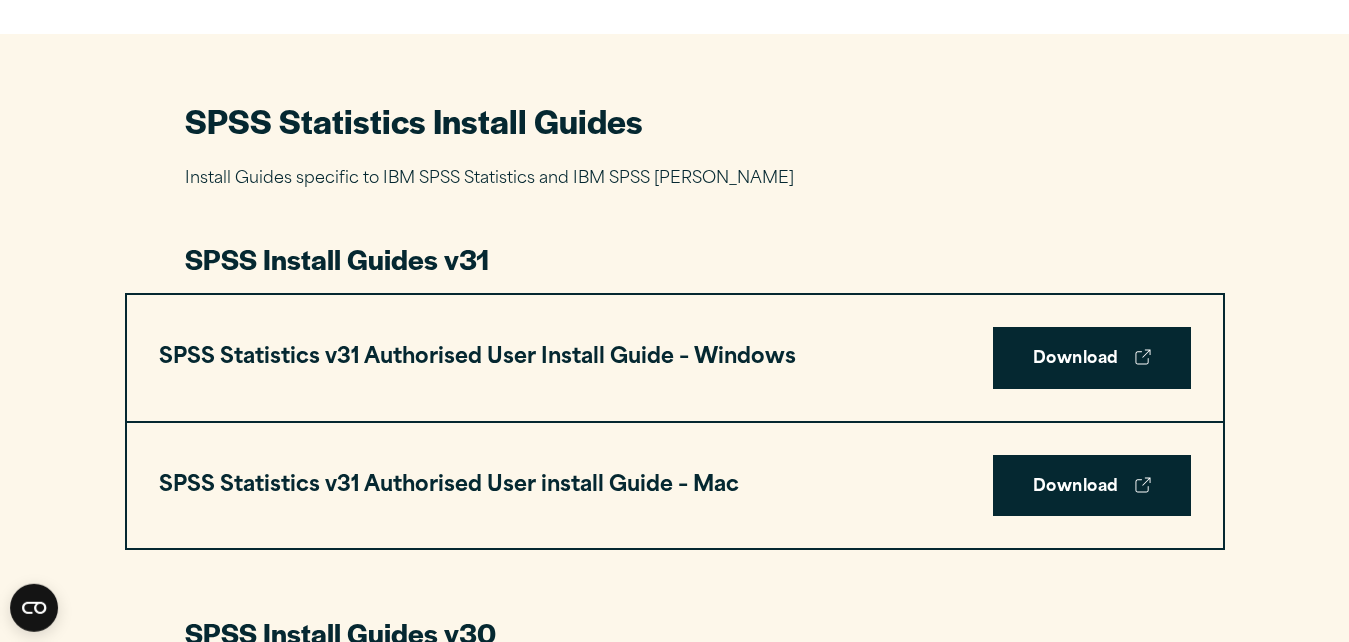 scroll, scrollTop: 910, scrollLeft: 0, axis: vertical 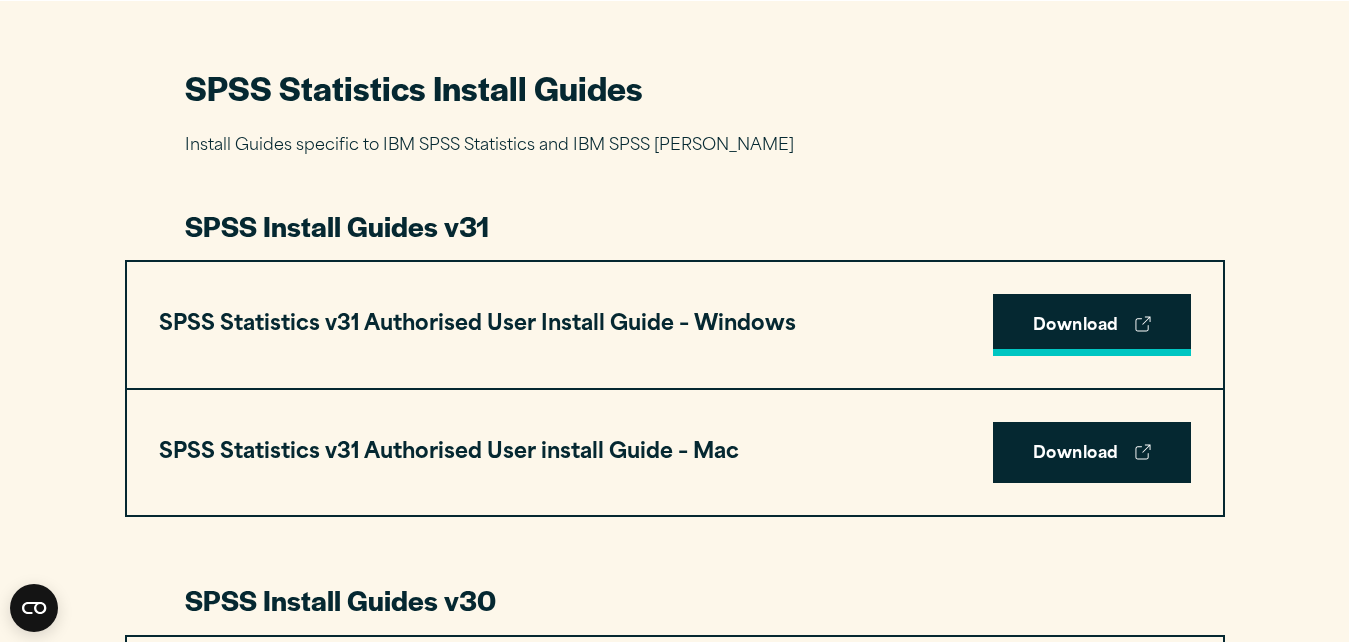 click on "Download" at bounding box center [1092, 325] 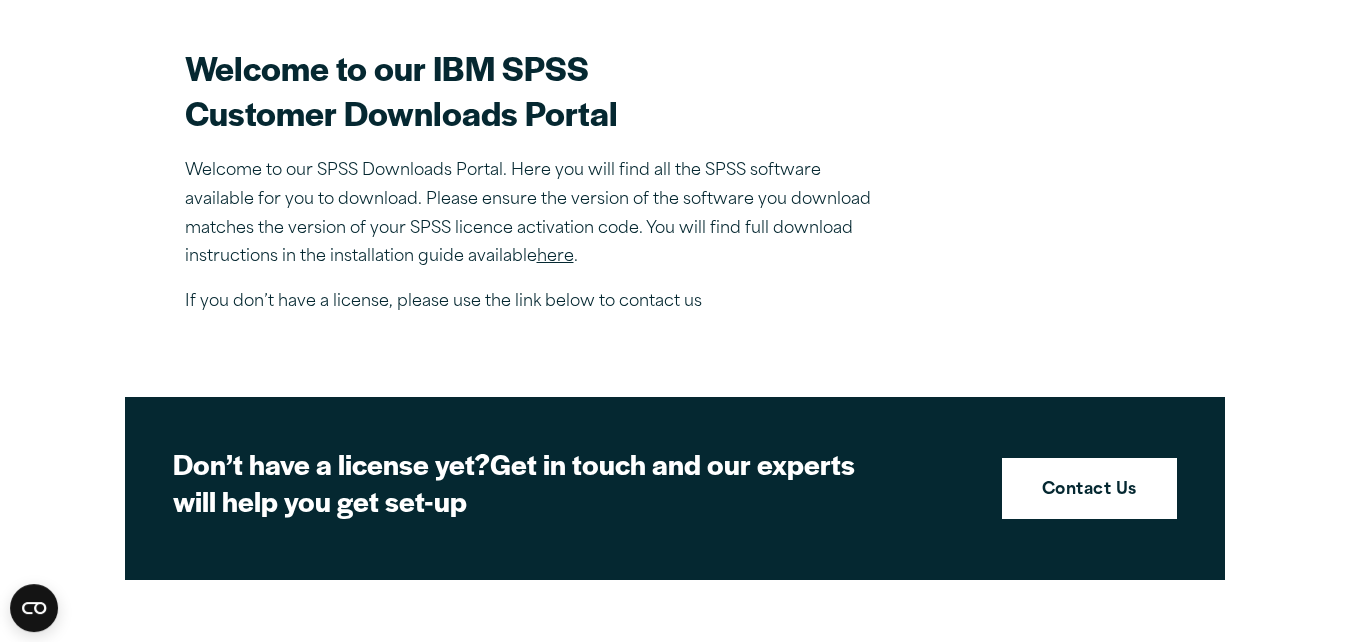 scroll, scrollTop: 612, scrollLeft: 0, axis: vertical 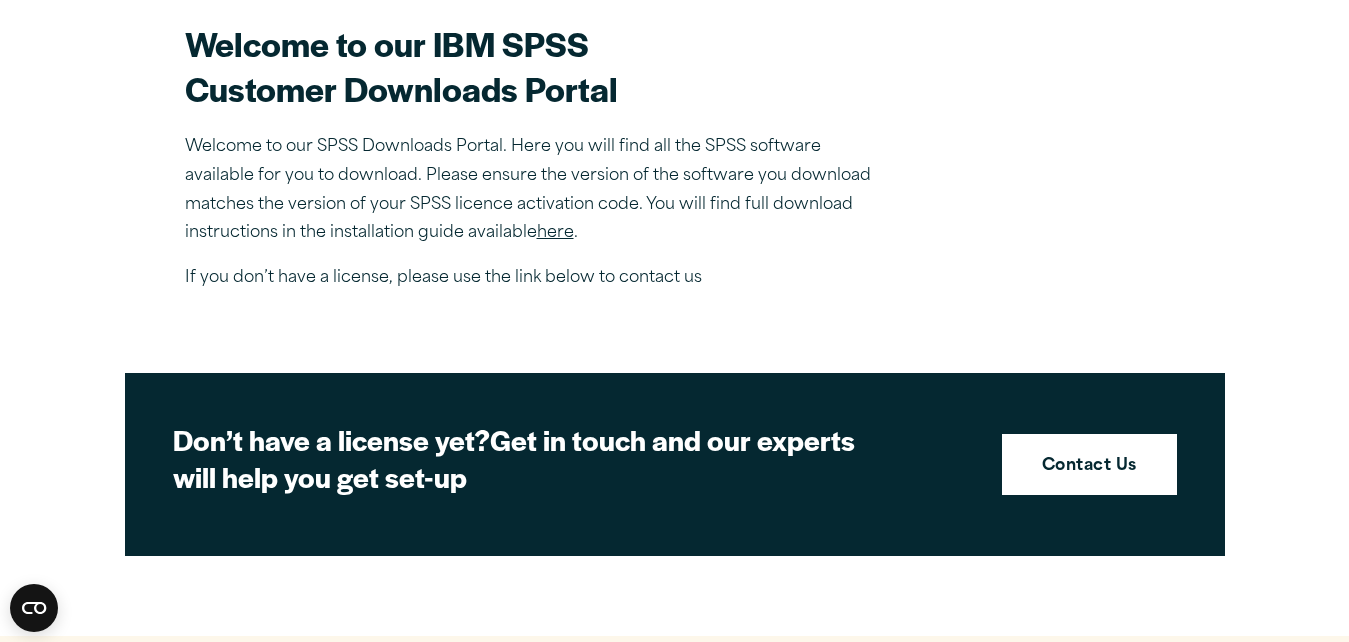click on "here" at bounding box center (555, 233) 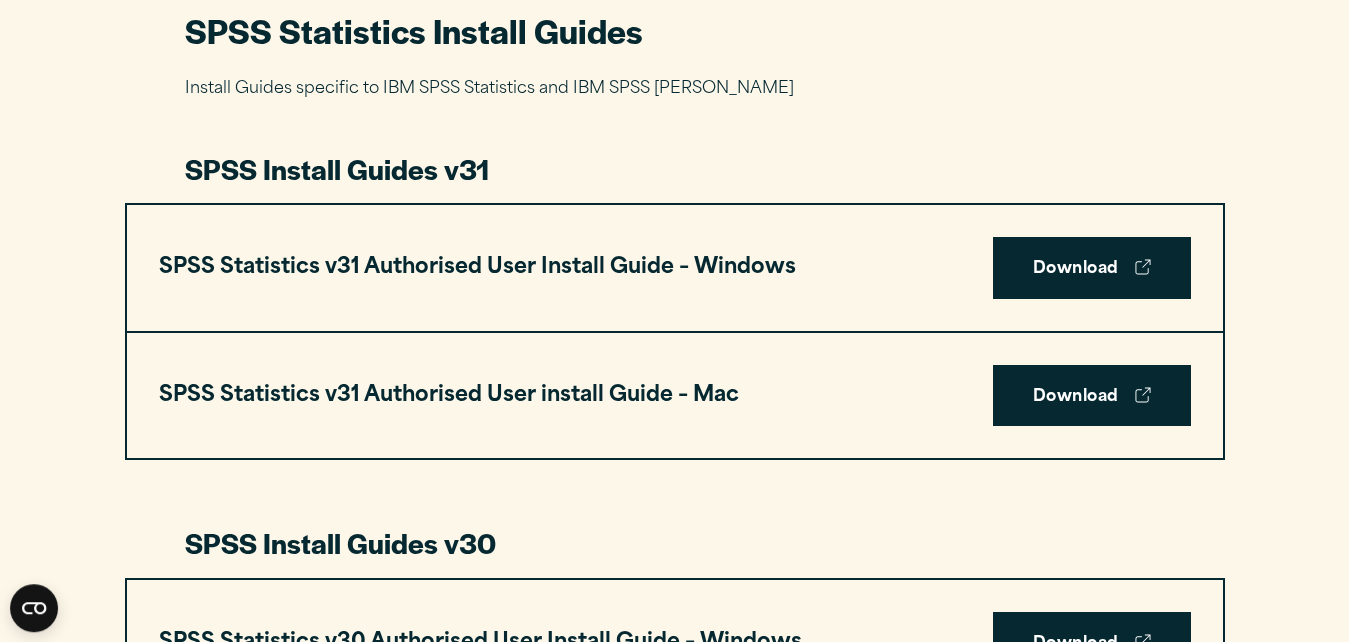 scroll, scrollTop: 1020, scrollLeft: 0, axis: vertical 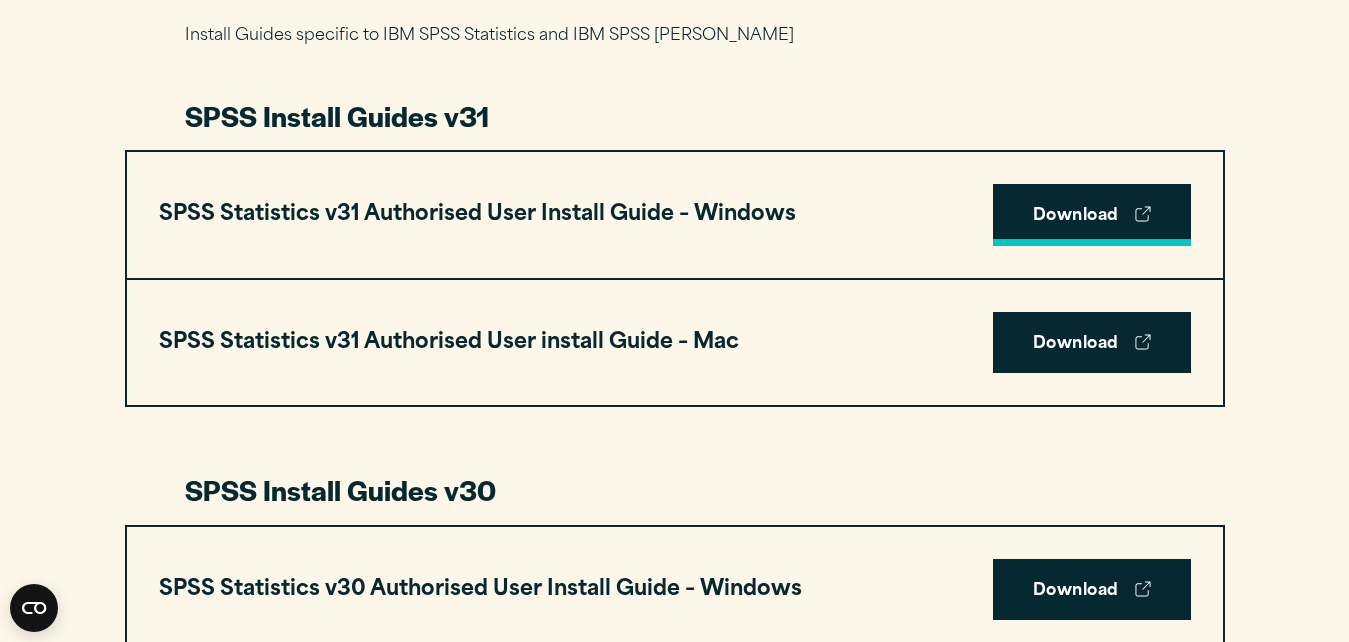 click on "Download" at bounding box center (1092, 215) 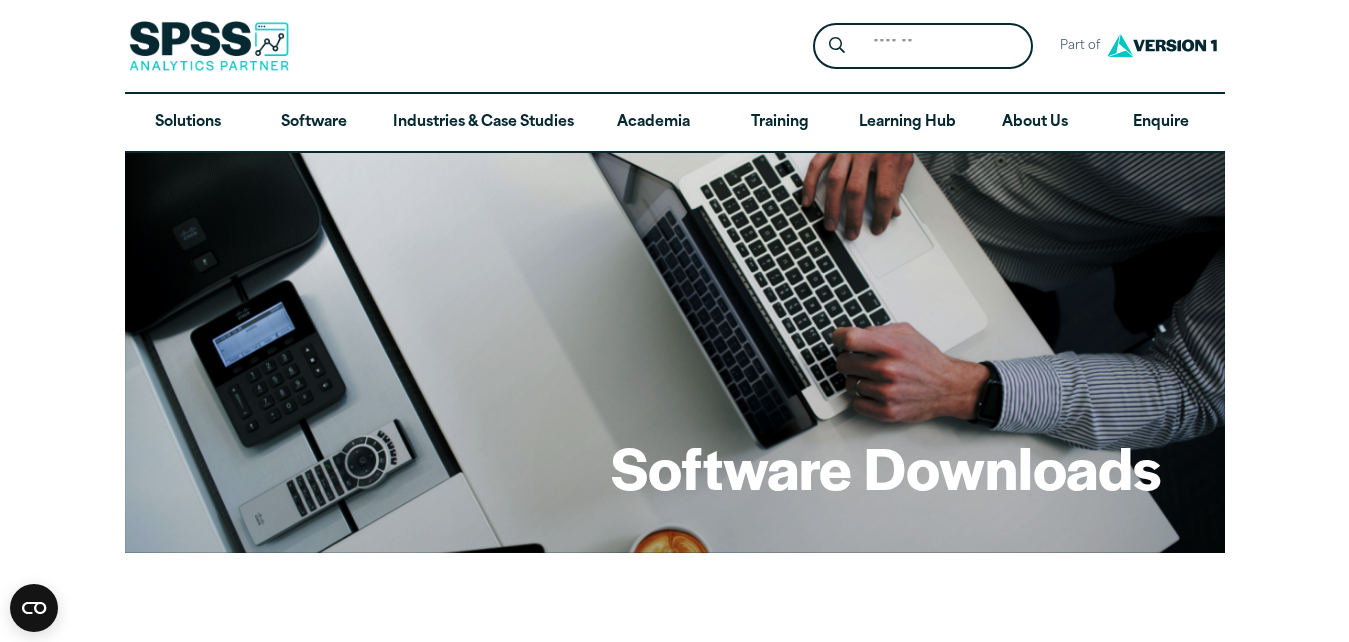 scroll, scrollTop: 0, scrollLeft: 0, axis: both 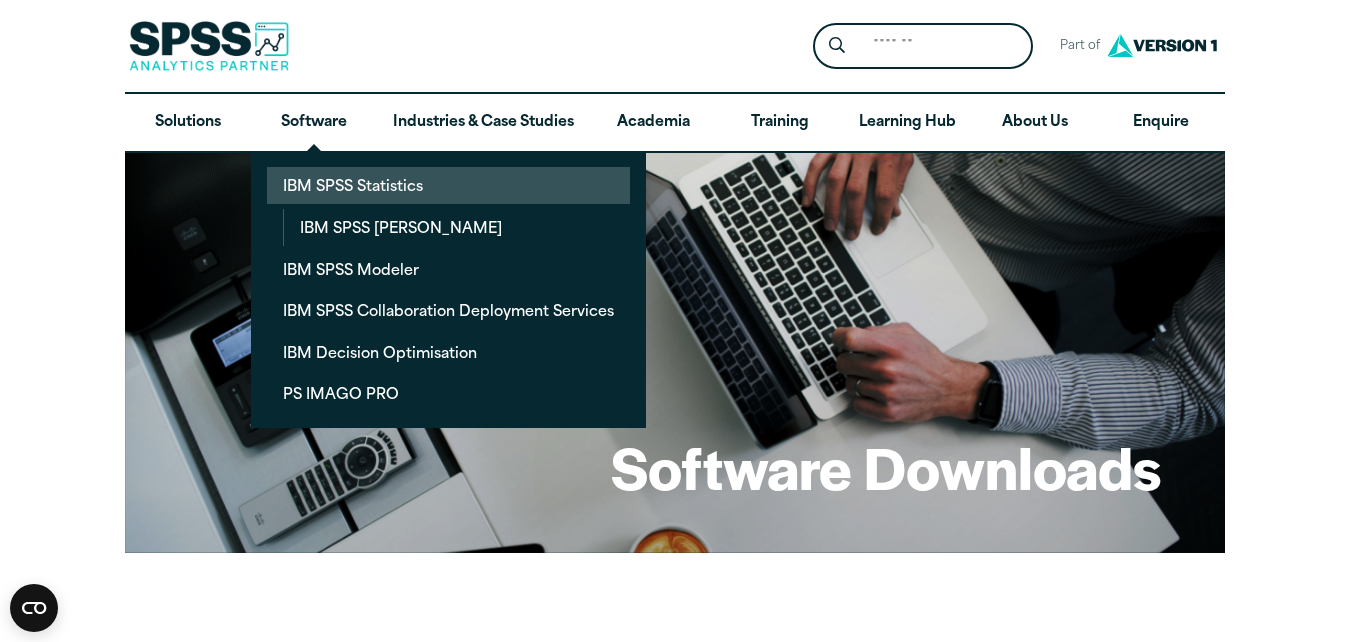click on "IBM SPSS Statistics" at bounding box center [448, 185] 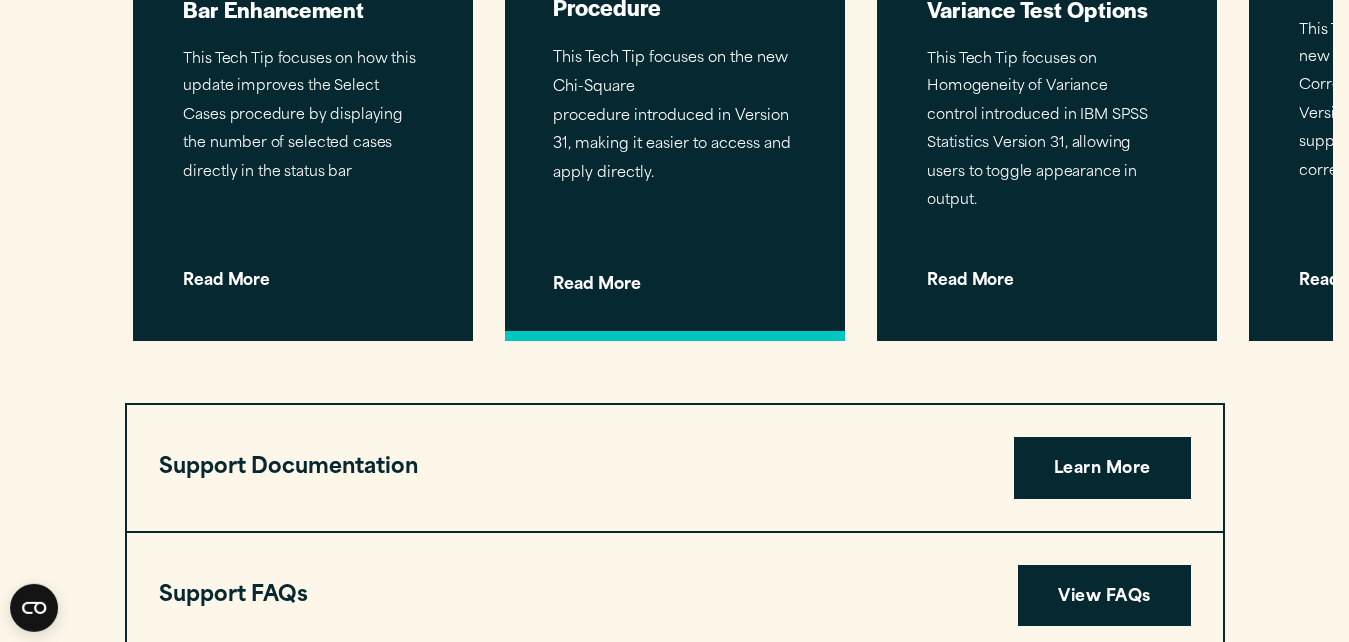 scroll, scrollTop: 6177, scrollLeft: 0, axis: vertical 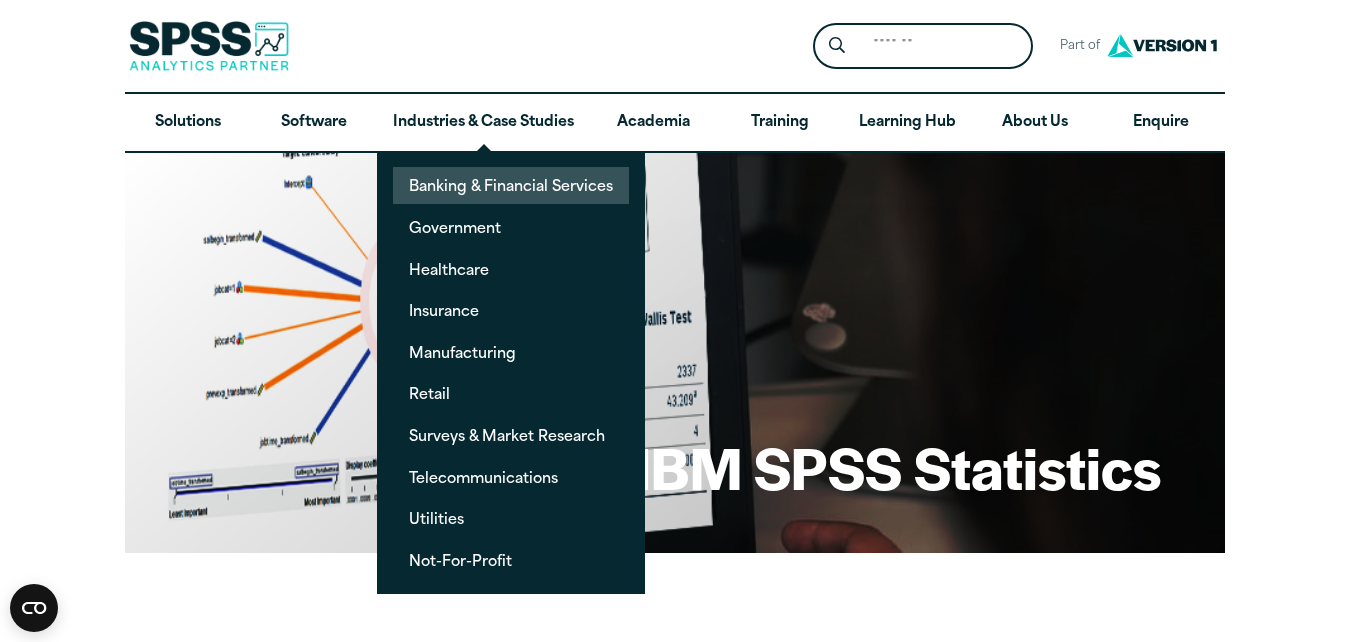 click on "Banking & Financial Services" at bounding box center (511, 185) 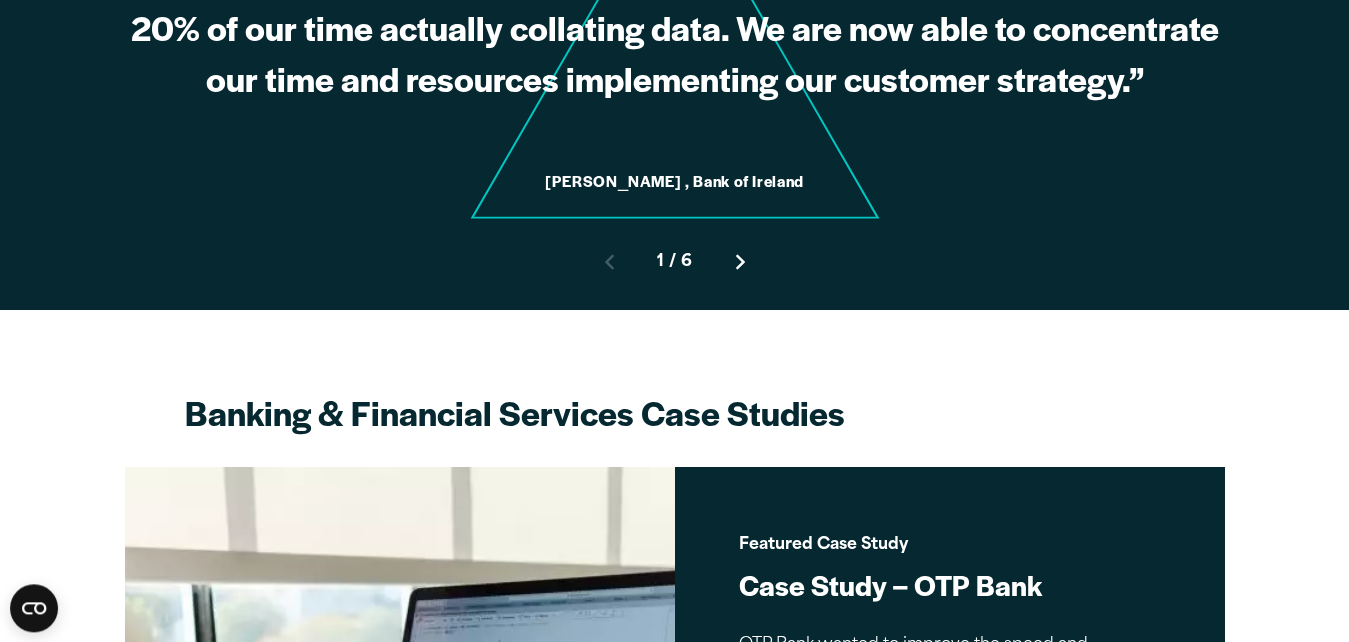 scroll, scrollTop: 2550, scrollLeft: 0, axis: vertical 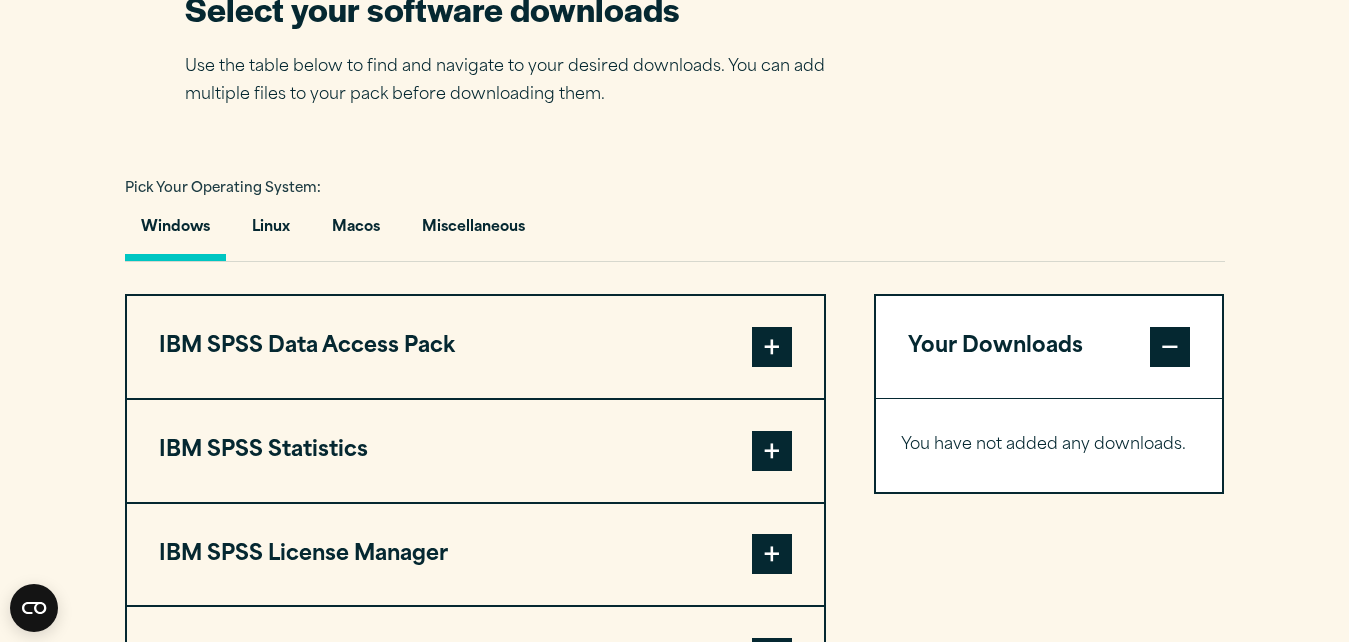 click on "IBM SPSS Statistics" at bounding box center (475, 451) 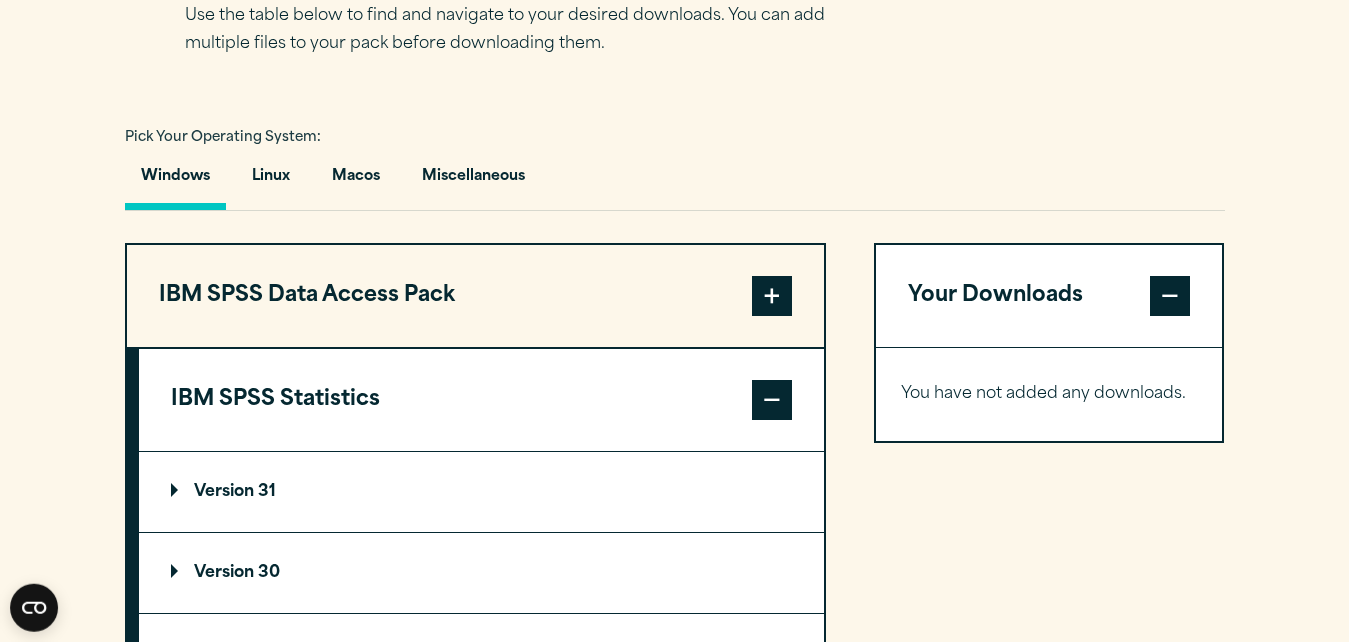 scroll, scrollTop: 1428, scrollLeft: 0, axis: vertical 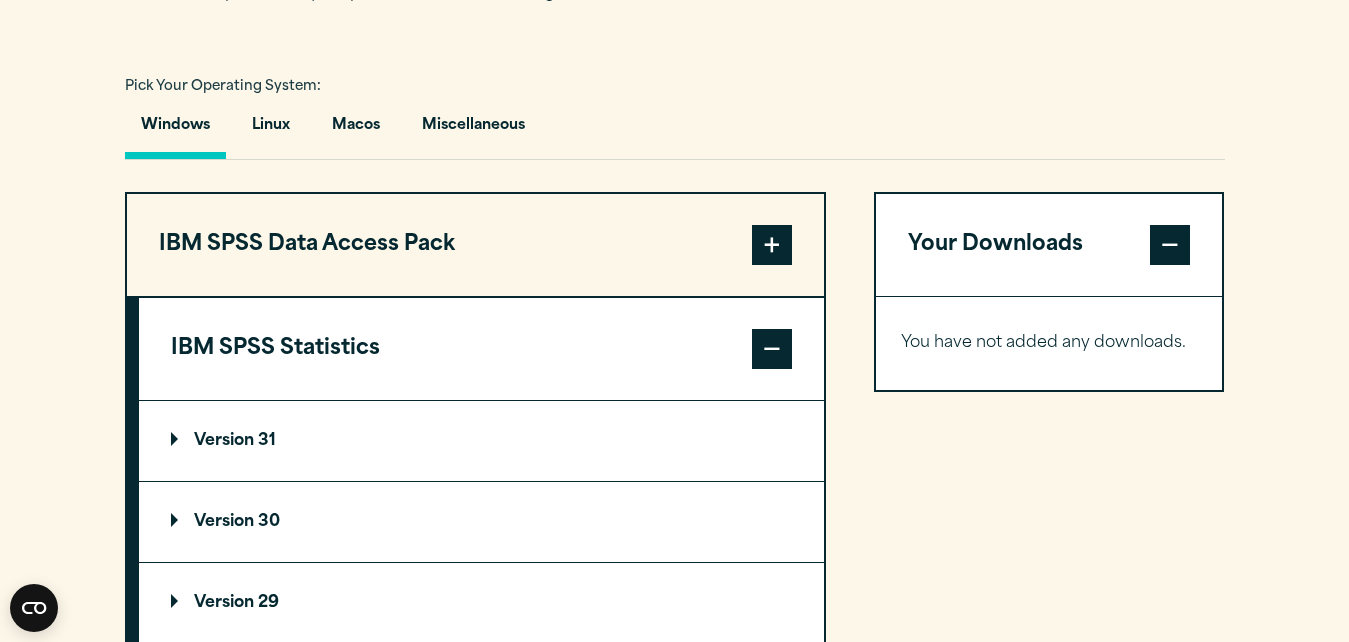 click on "Version 31" at bounding box center [481, 441] 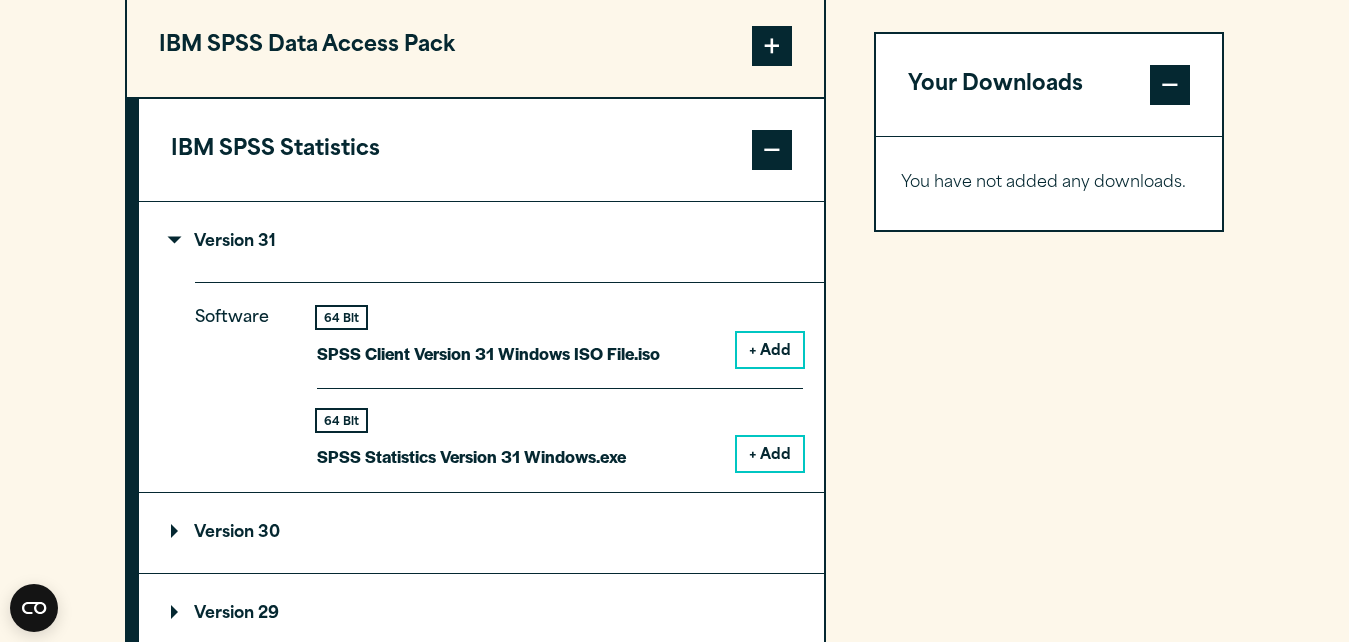 scroll, scrollTop: 1632, scrollLeft: 0, axis: vertical 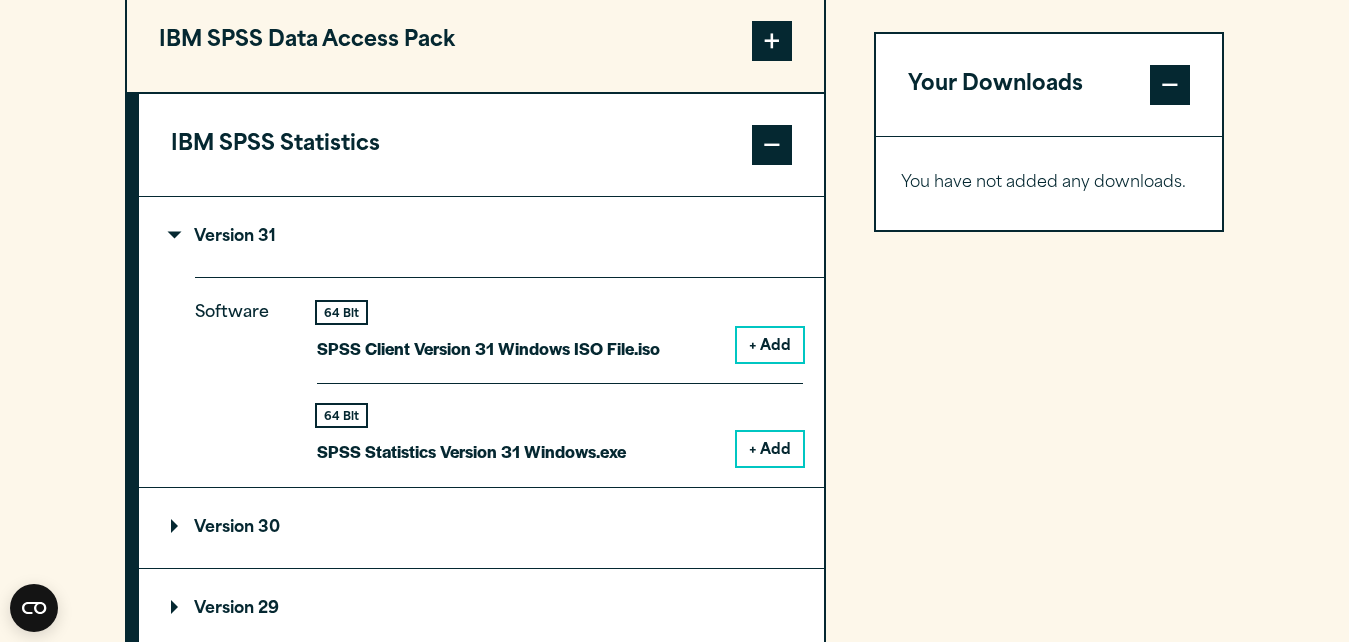 click on "64 Bit" at bounding box center [341, 312] 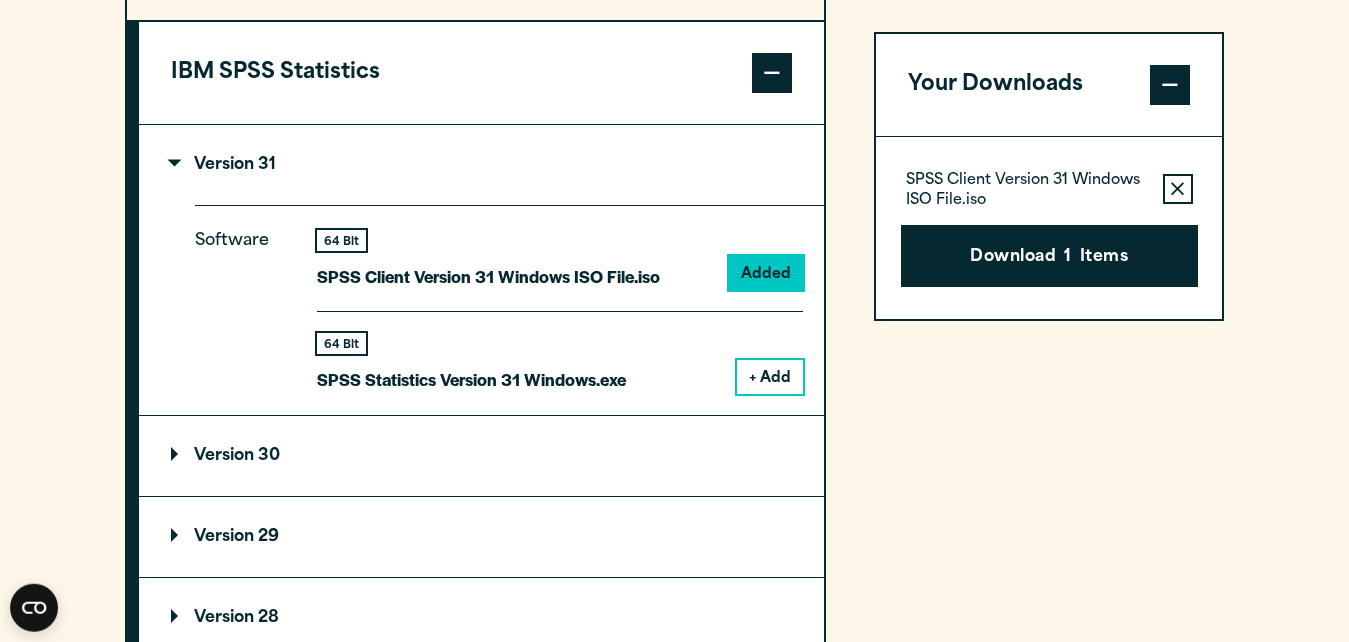 scroll, scrollTop: 1530, scrollLeft: 0, axis: vertical 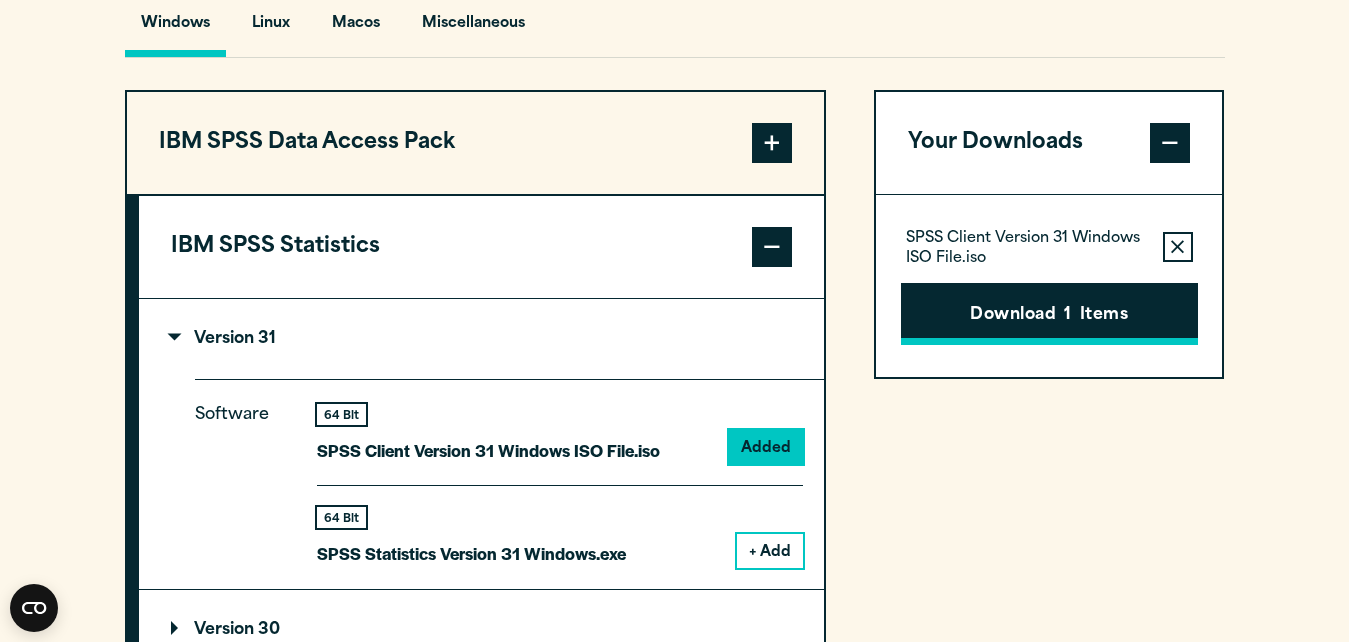 click on "Download  1  Items" at bounding box center [1049, 314] 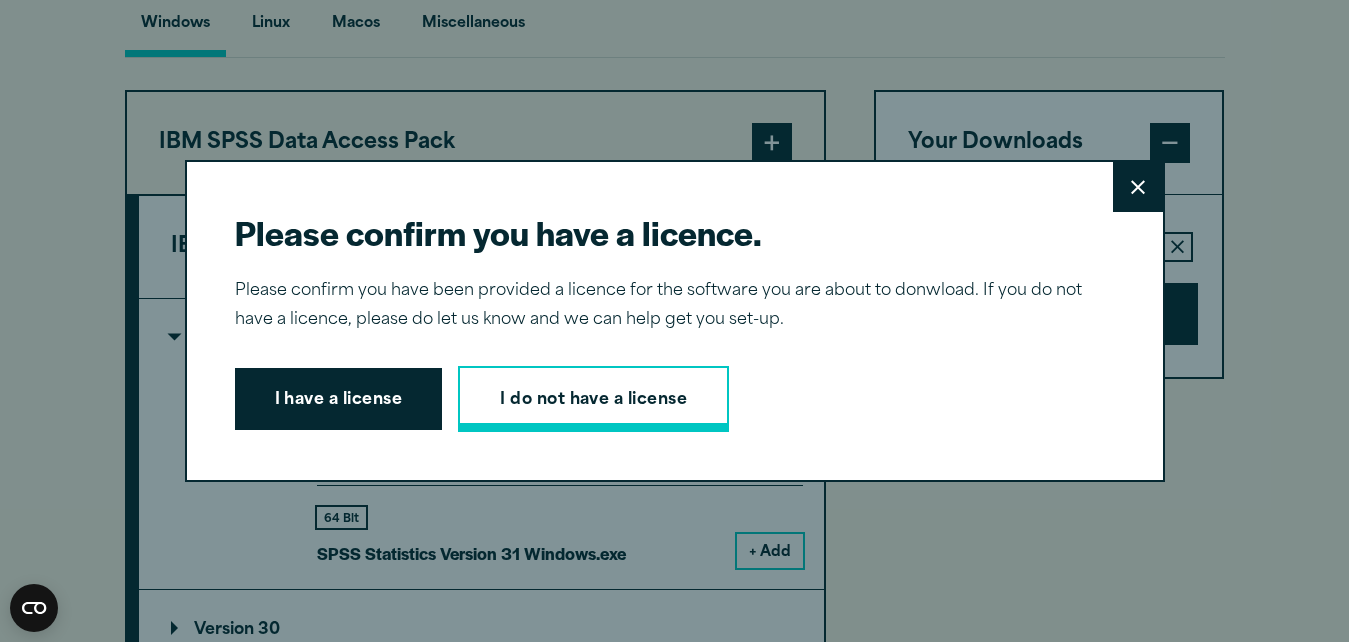 click on "I do not have a license" at bounding box center [593, 399] 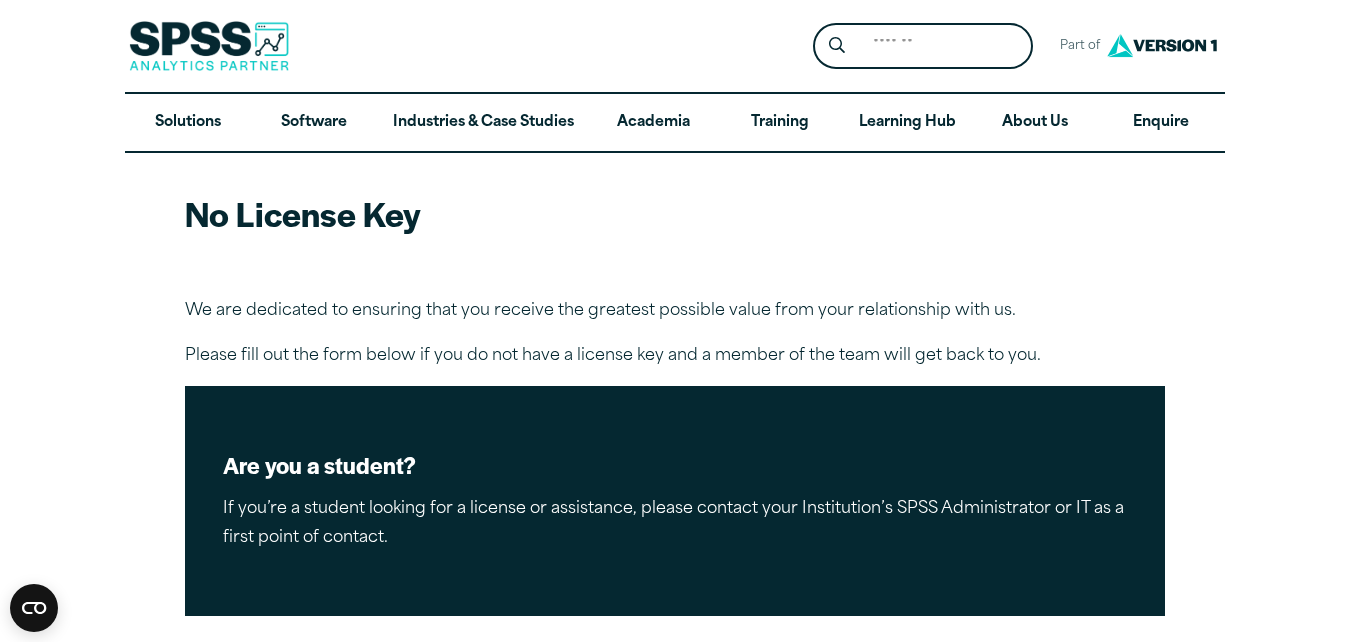scroll, scrollTop: 0, scrollLeft: 0, axis: both 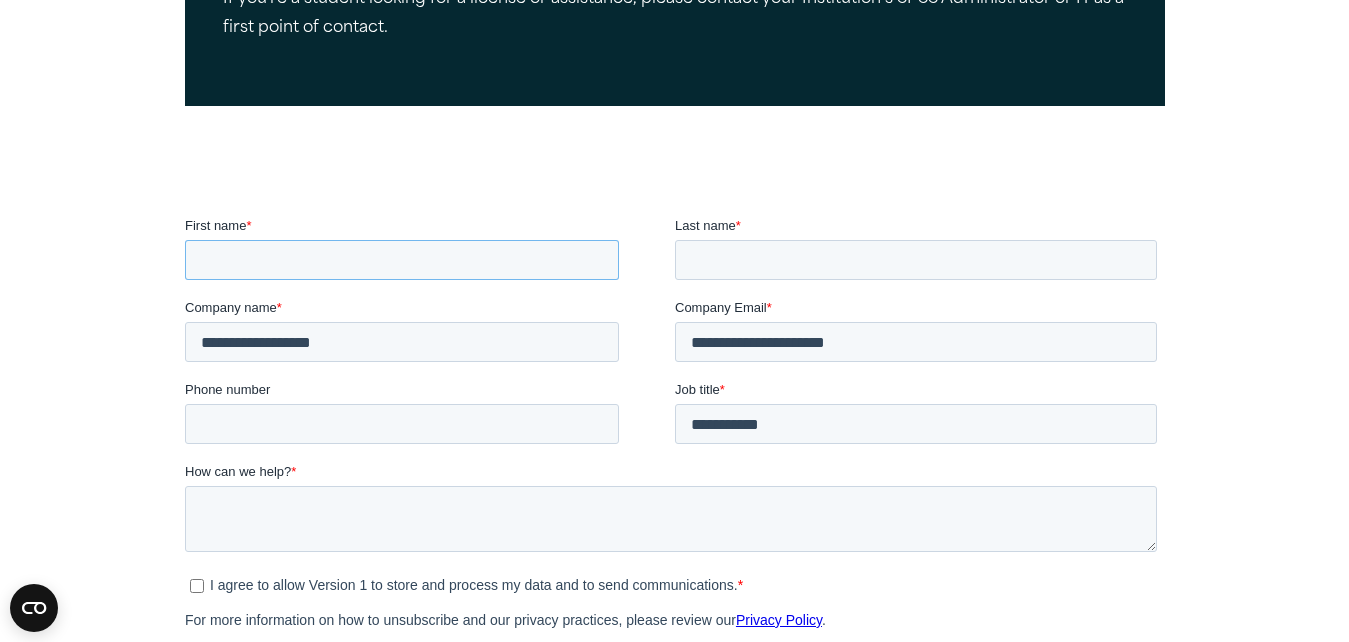 click on "First name *" at bounding box center (401, 260) 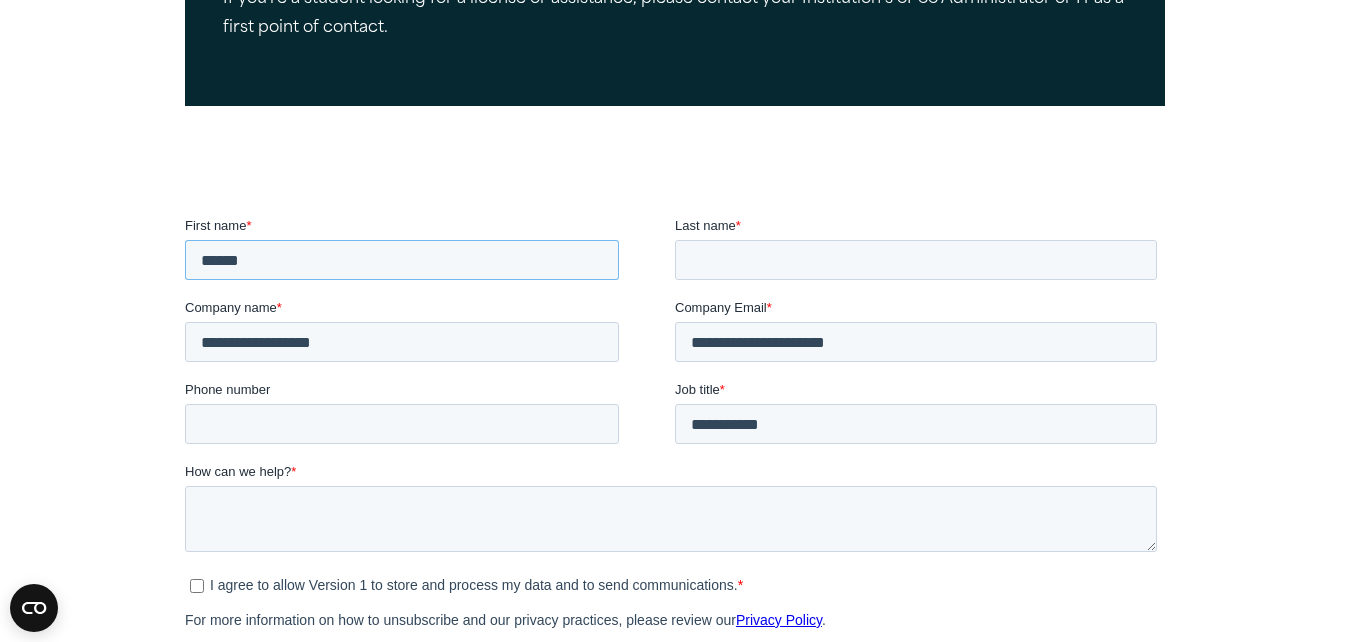type on "******" 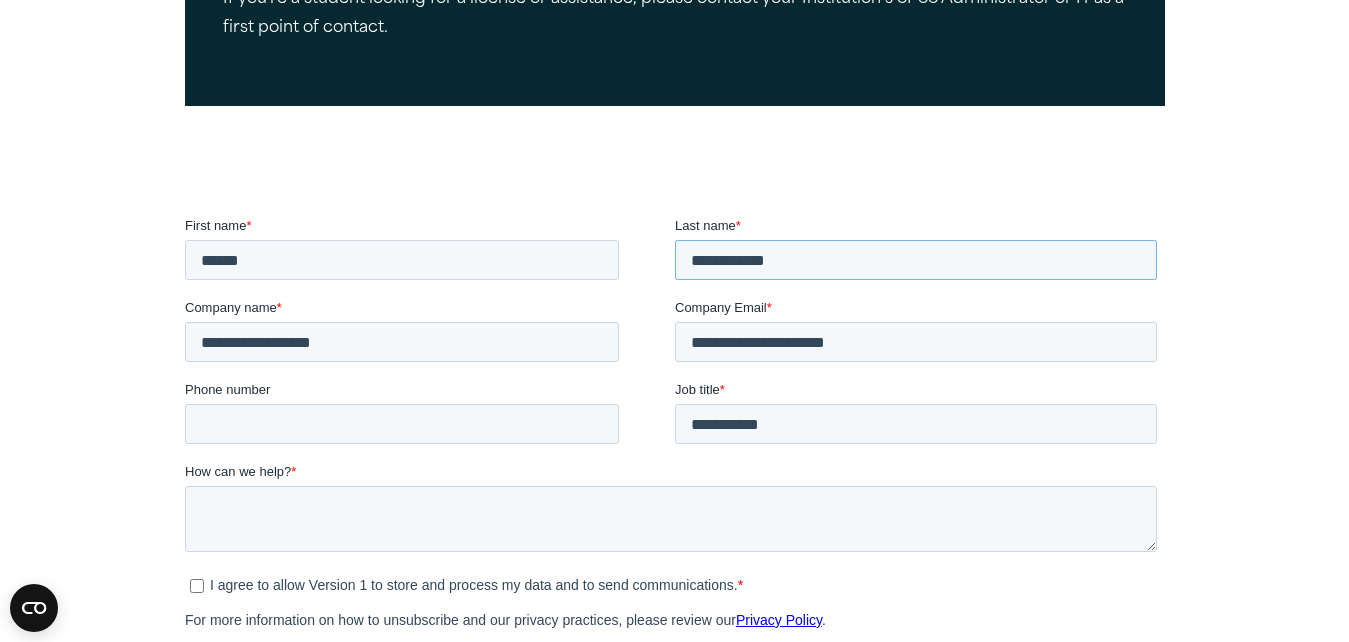 type on "**********" 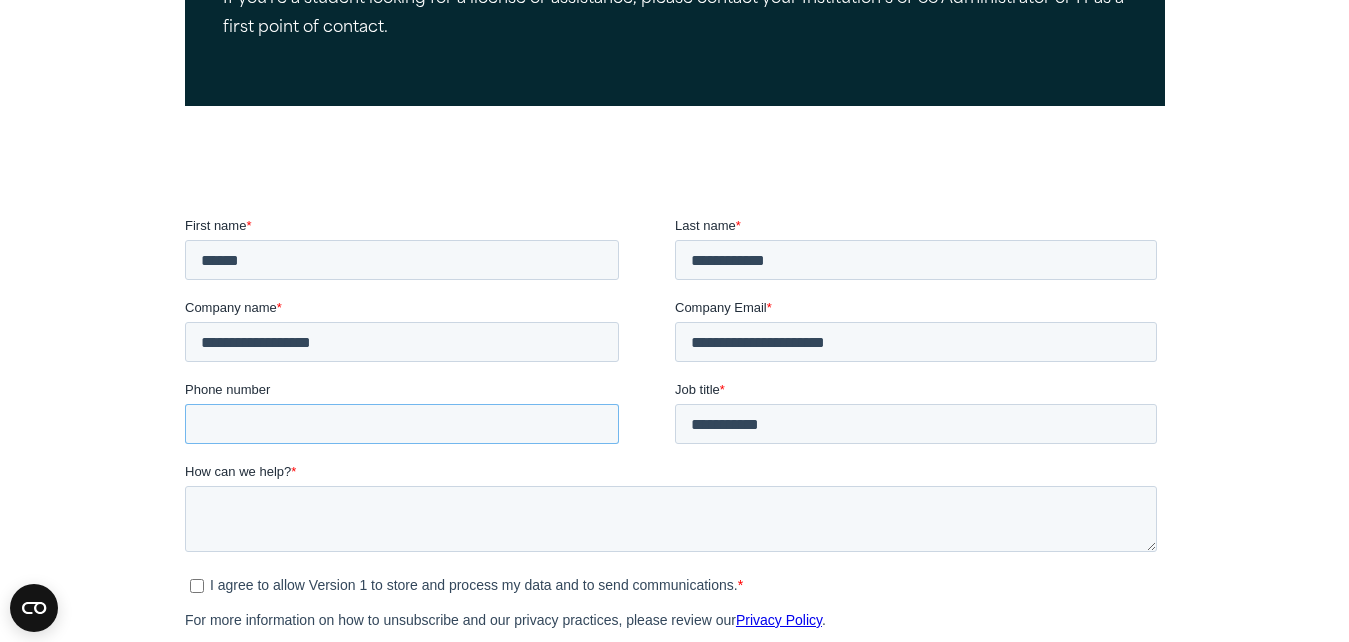 click on "Phone number" at bounding box center (401, 424) 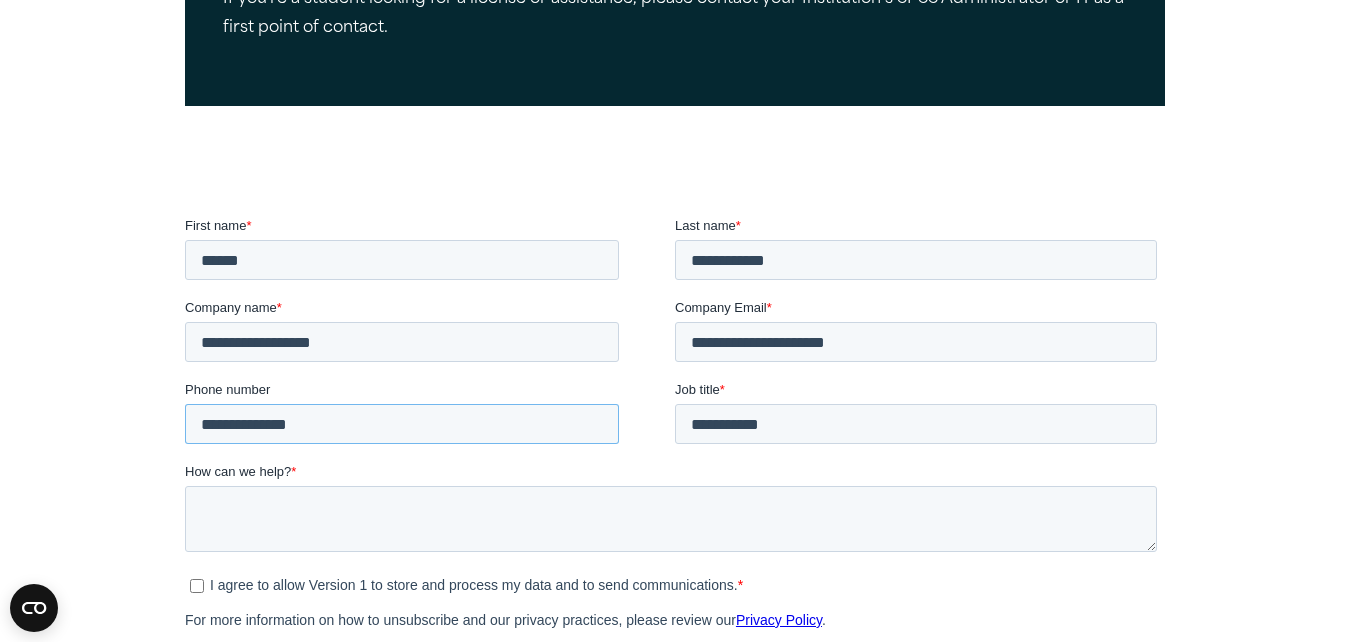type on "**********" 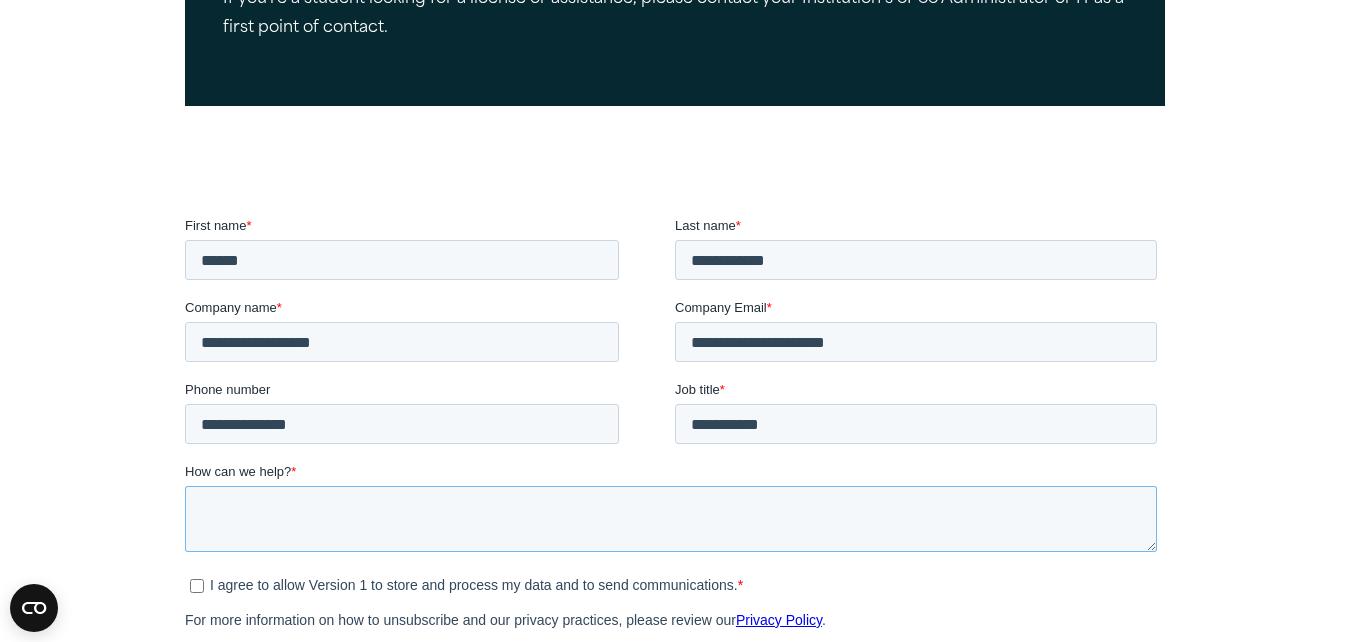 click on "How can we help? *" at bounding box center [670, 519] 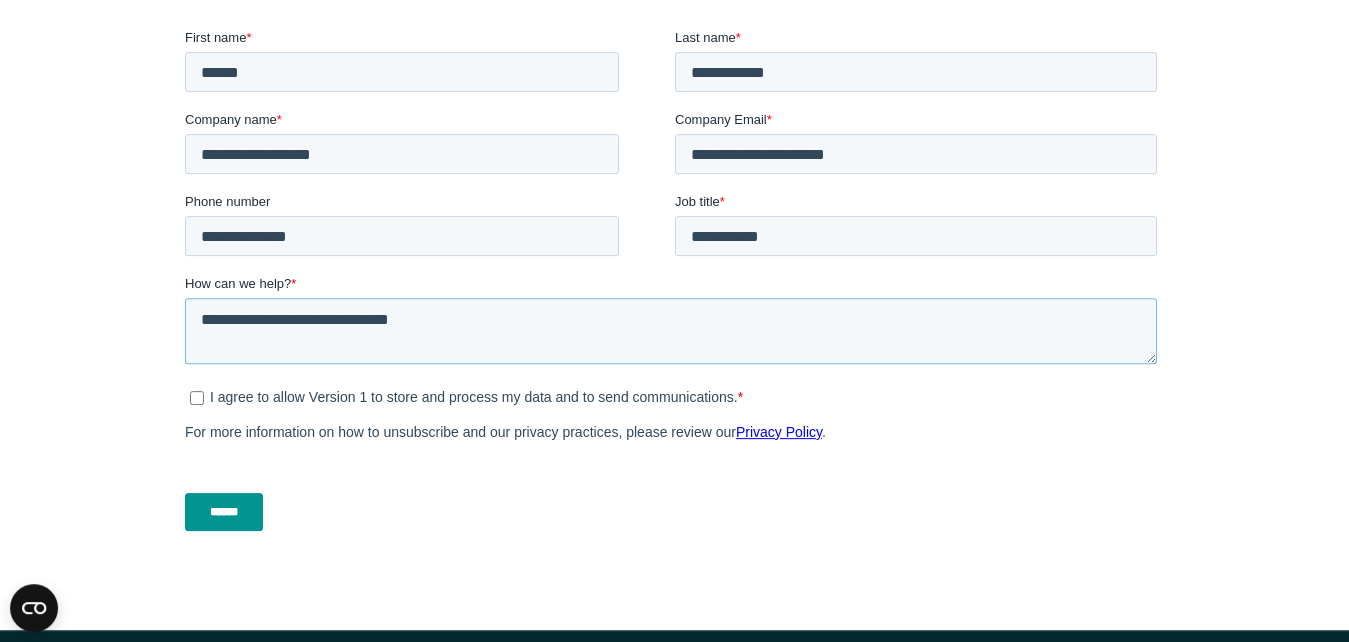 scroll, scrollTop: 714, scrollLeft: 0, axis: vertical 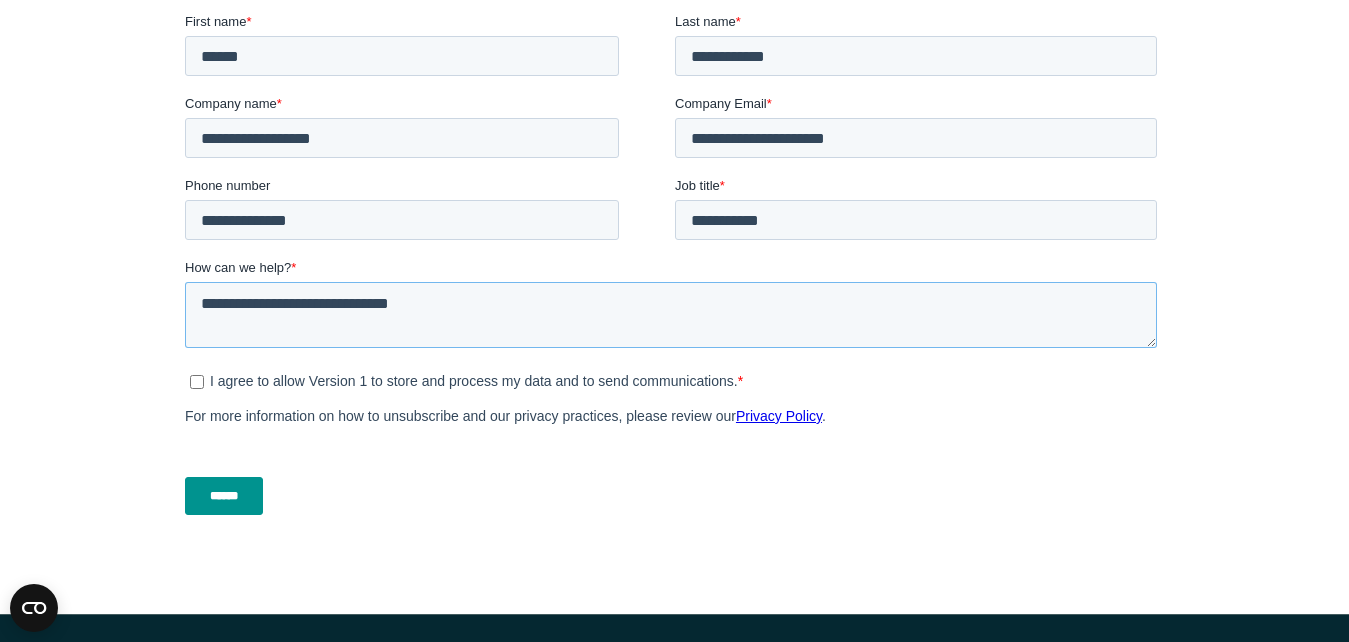 type on "**********" 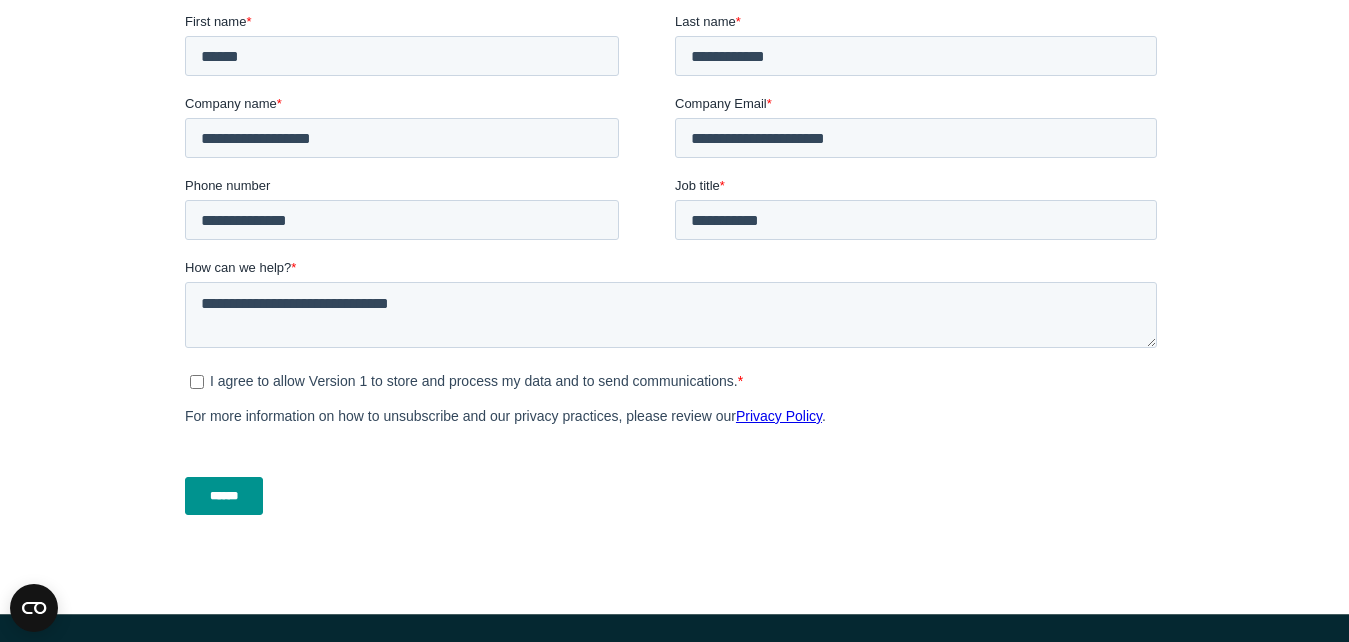 click on "******" at bounding box center (223, 496) 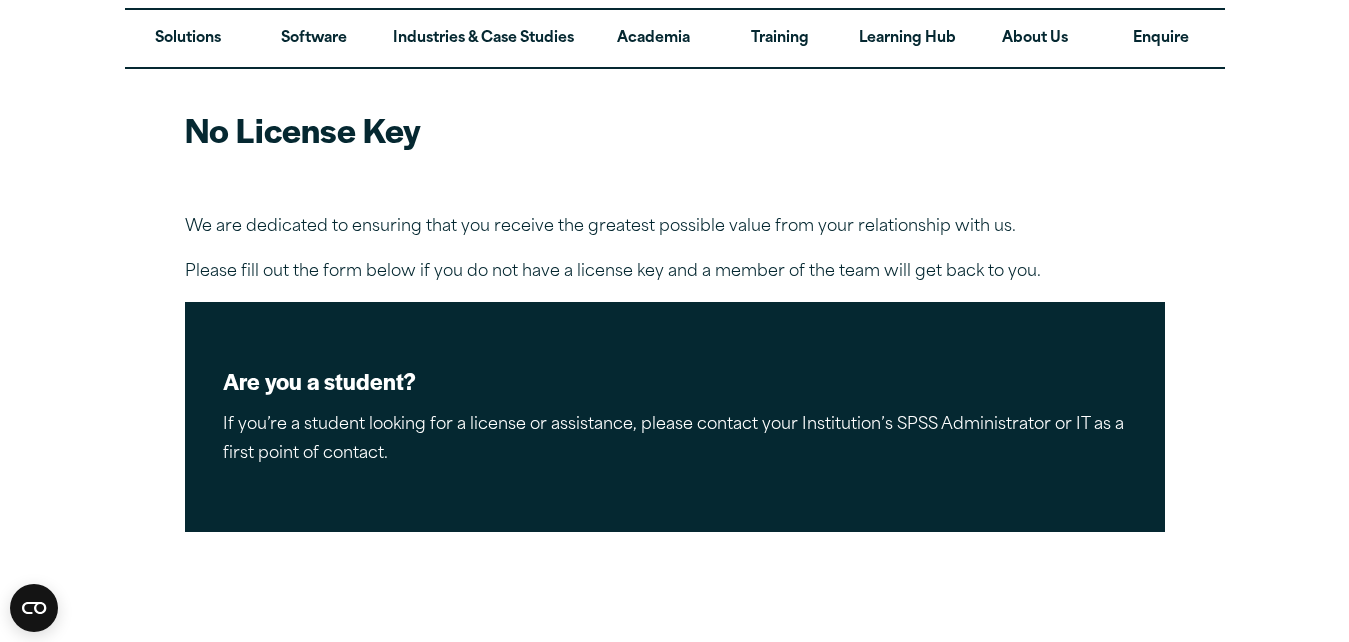 scroll, scrollTop: 0, scrollLeft: 0, axis: both 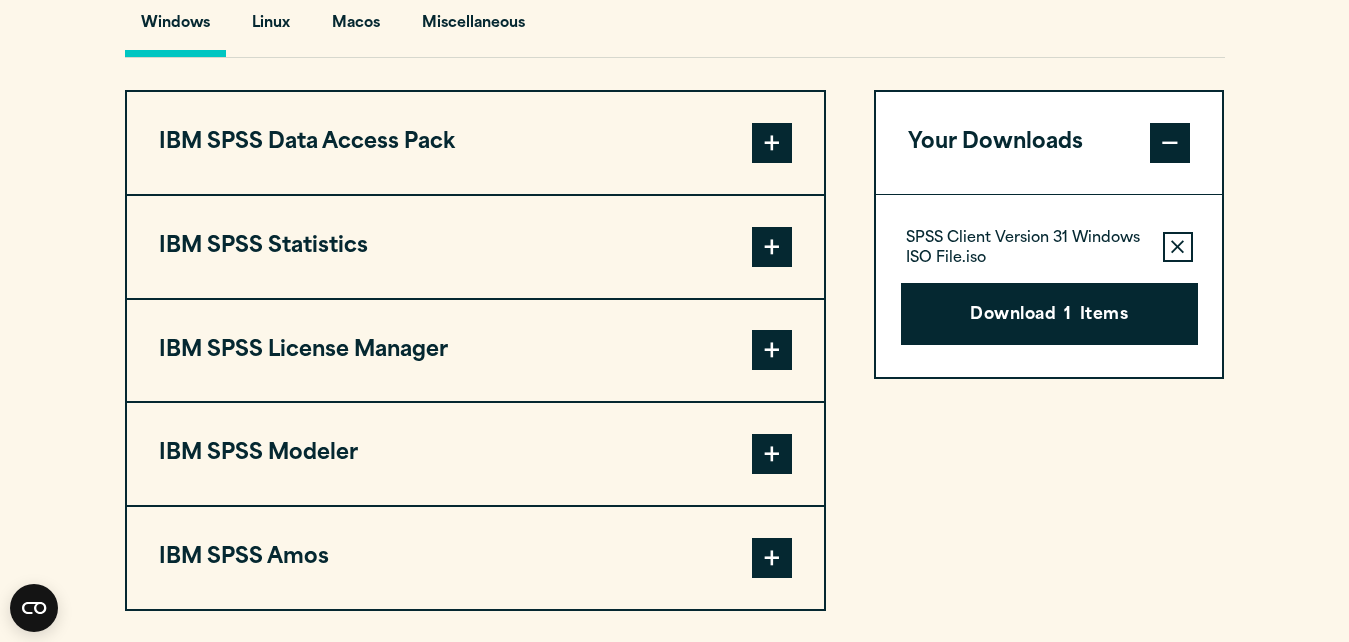 click on "Your Downloads" at bounding box center [1049, 143] 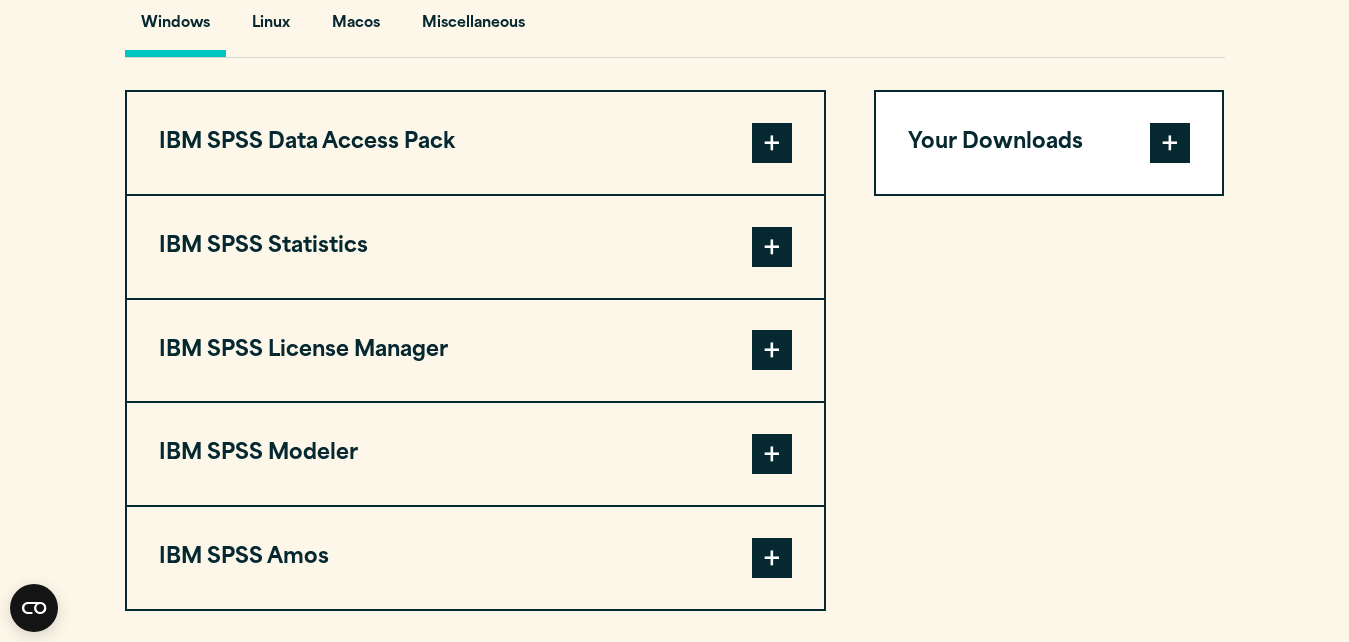 click on "Your Downloads" at bounding box center (1049, 143) 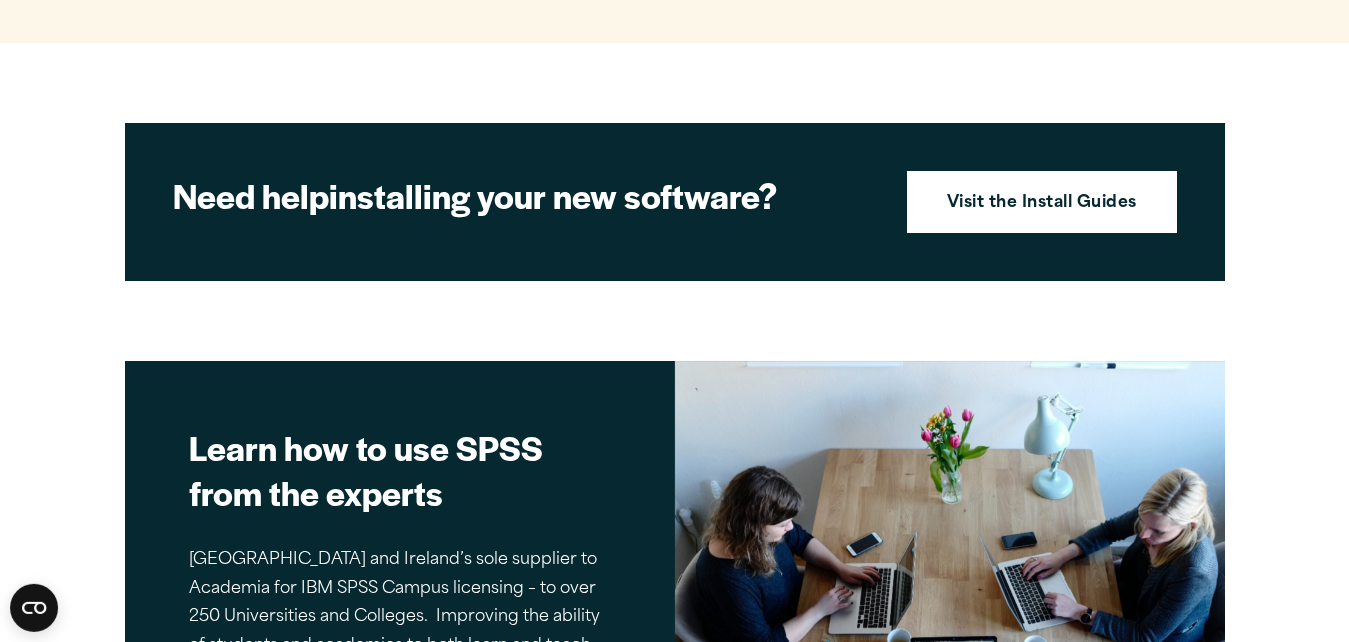 scroll, scrollTop: 2146, scrollLeft: 0, axis: vertical 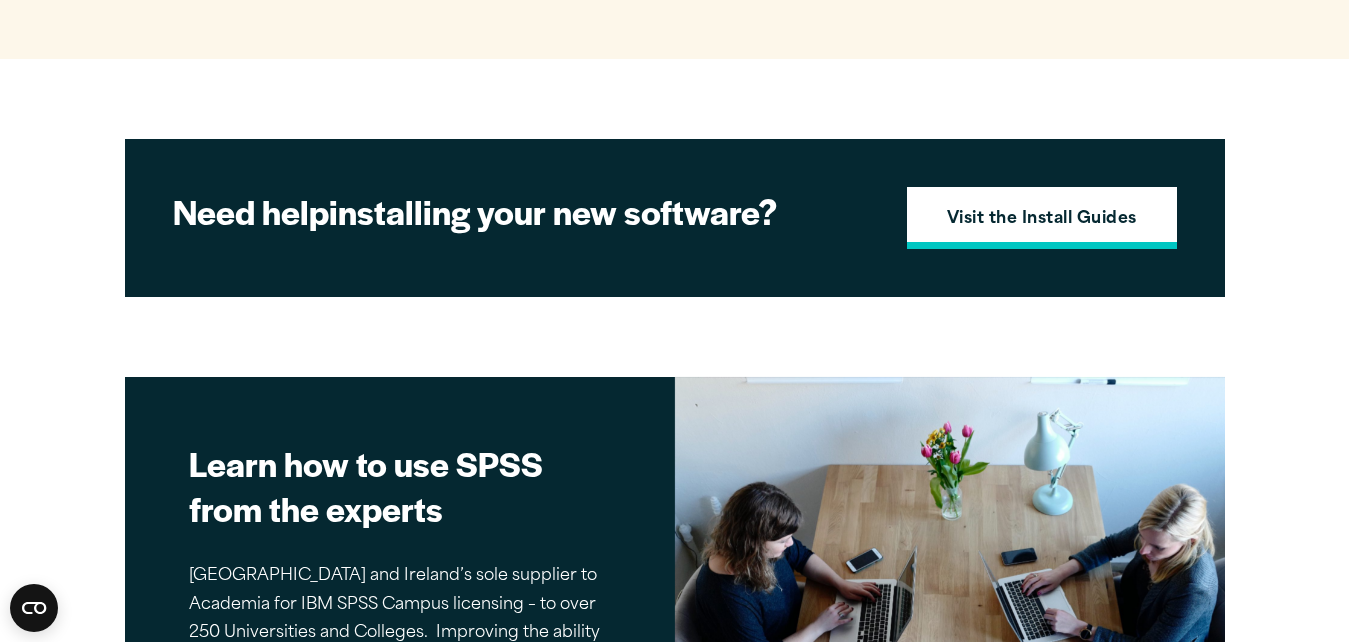 click on "Visit the Install Guides" at bounding box center [1042, 220] 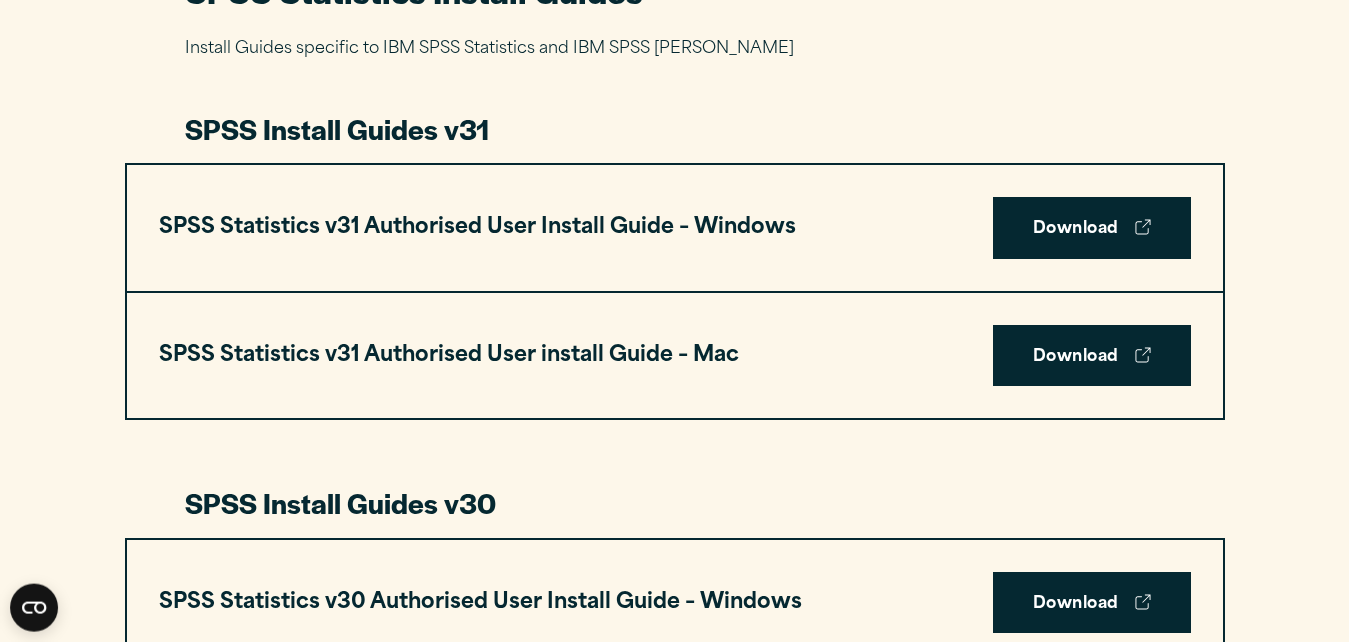scroll, scrollTop: 1020, scrollLeft: 0, axis: vertical 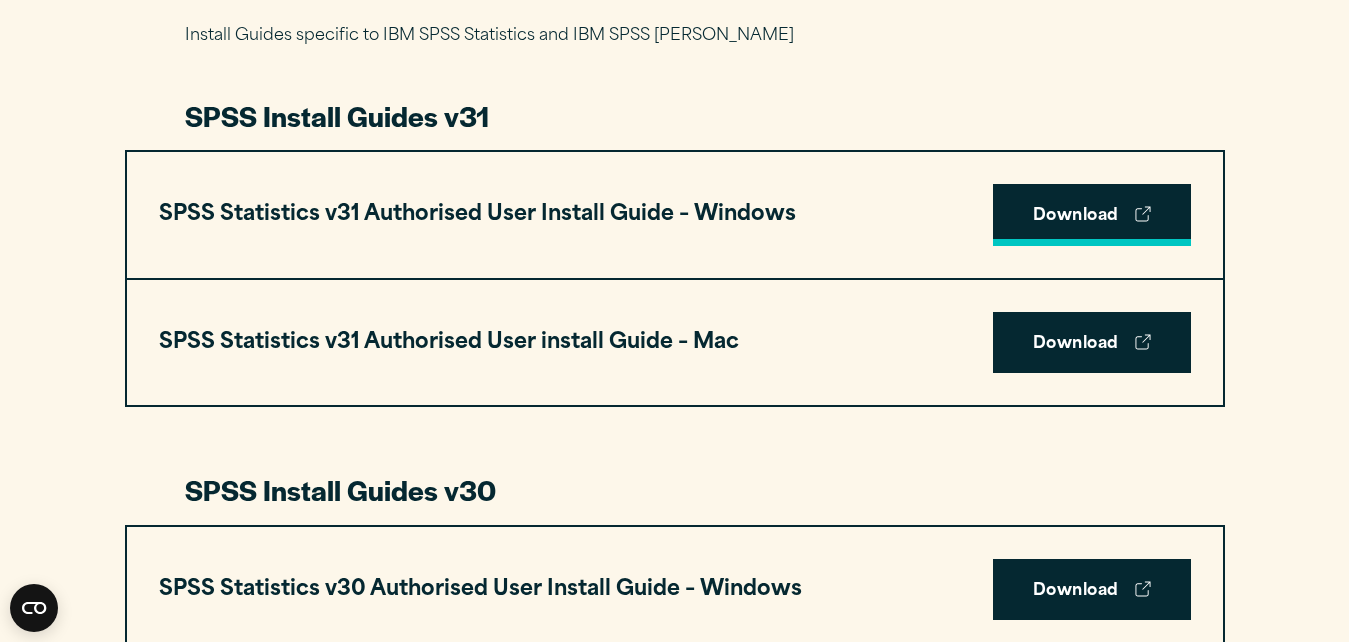 click on "Download" at bounding box center (1092, 215) 